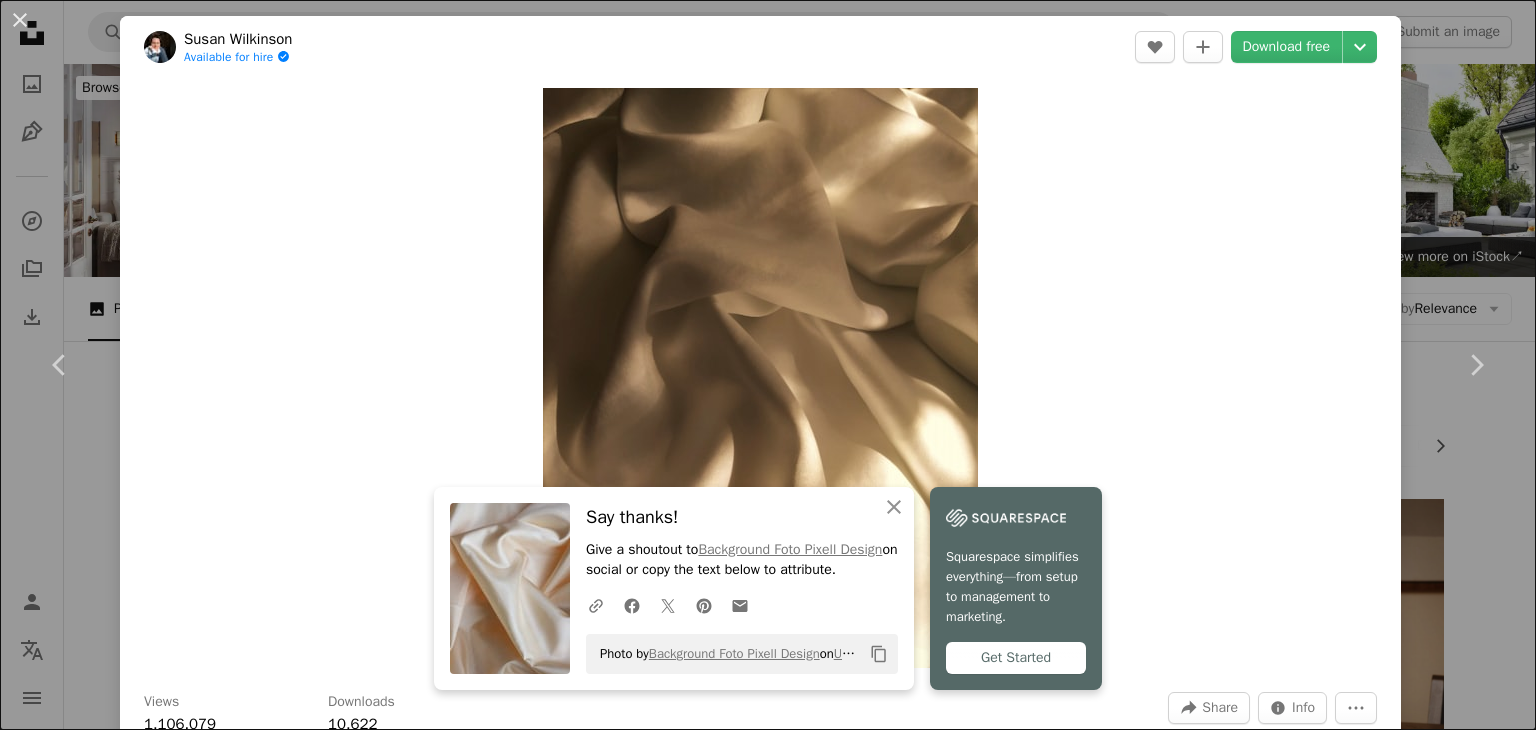 scroll, scrollTop: 7830, scrollLeft: 0, axis: vertical 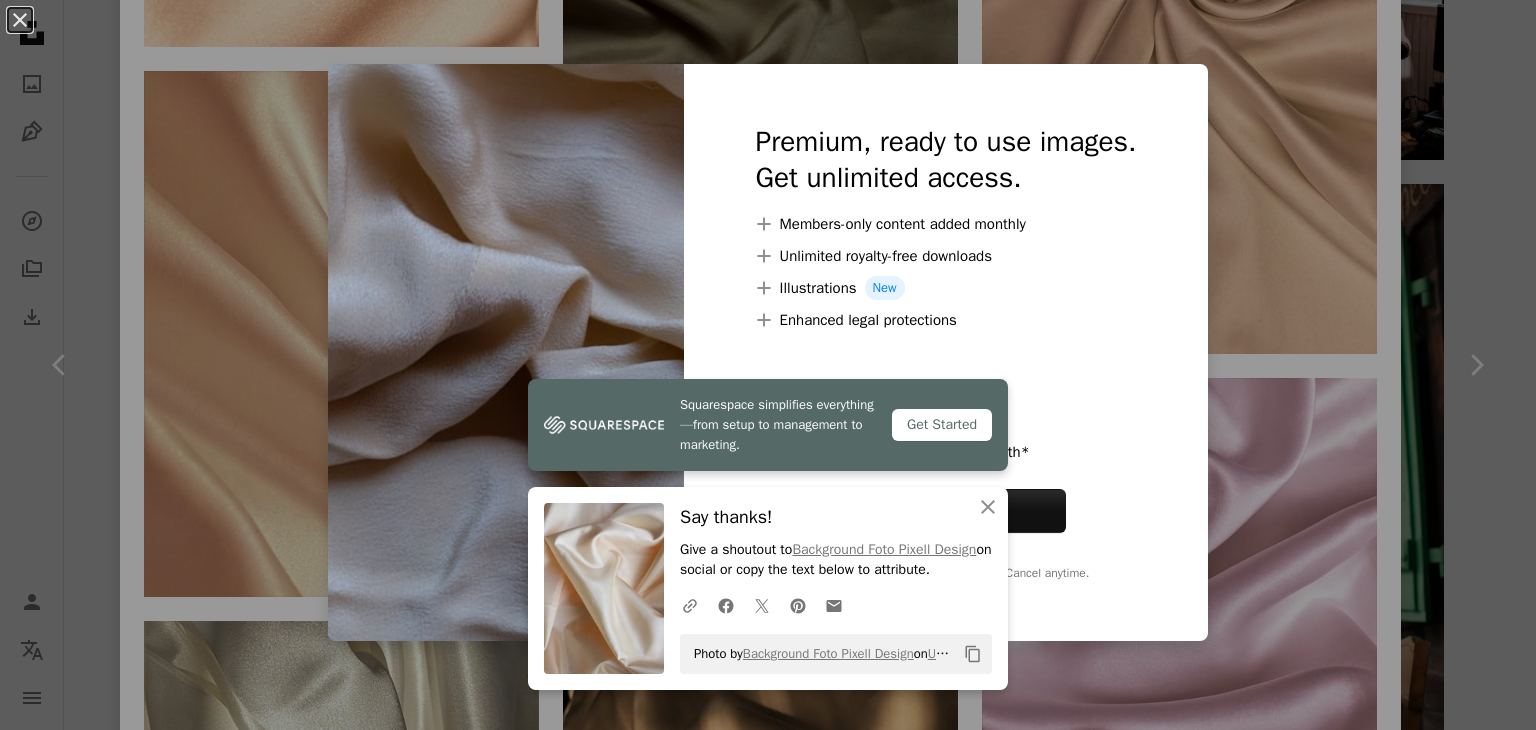 click on "An X shape Squarespace simplifies everything—from setup to management to marketing. Get Started An X shape Close Say thanks! Give a shoutout to  Background Foto Pixell Design  on social or copy the text below to attribute. A URL sharing icon (chains) Facebook icon X (formerly Twitter) icon Pinterest icon An envelope Photo by  Background Foto Pixell Design  on  Unsplash
Copy content Premium, ready to use images. Get unlimited access. A plus sign Members-only content added monthly A plus sign Unlimited royalty-free downloads A plus sign Illustrations  New A plus sign Enhanced legal protections yearly 66%  off monthly €12   €4 EUR per month * Get  Unsplash+ * When paid annually, billed upfront  €48 Taxes where applicable. Renews automatically. Cancel anytime." at bounding box center [768, 365] 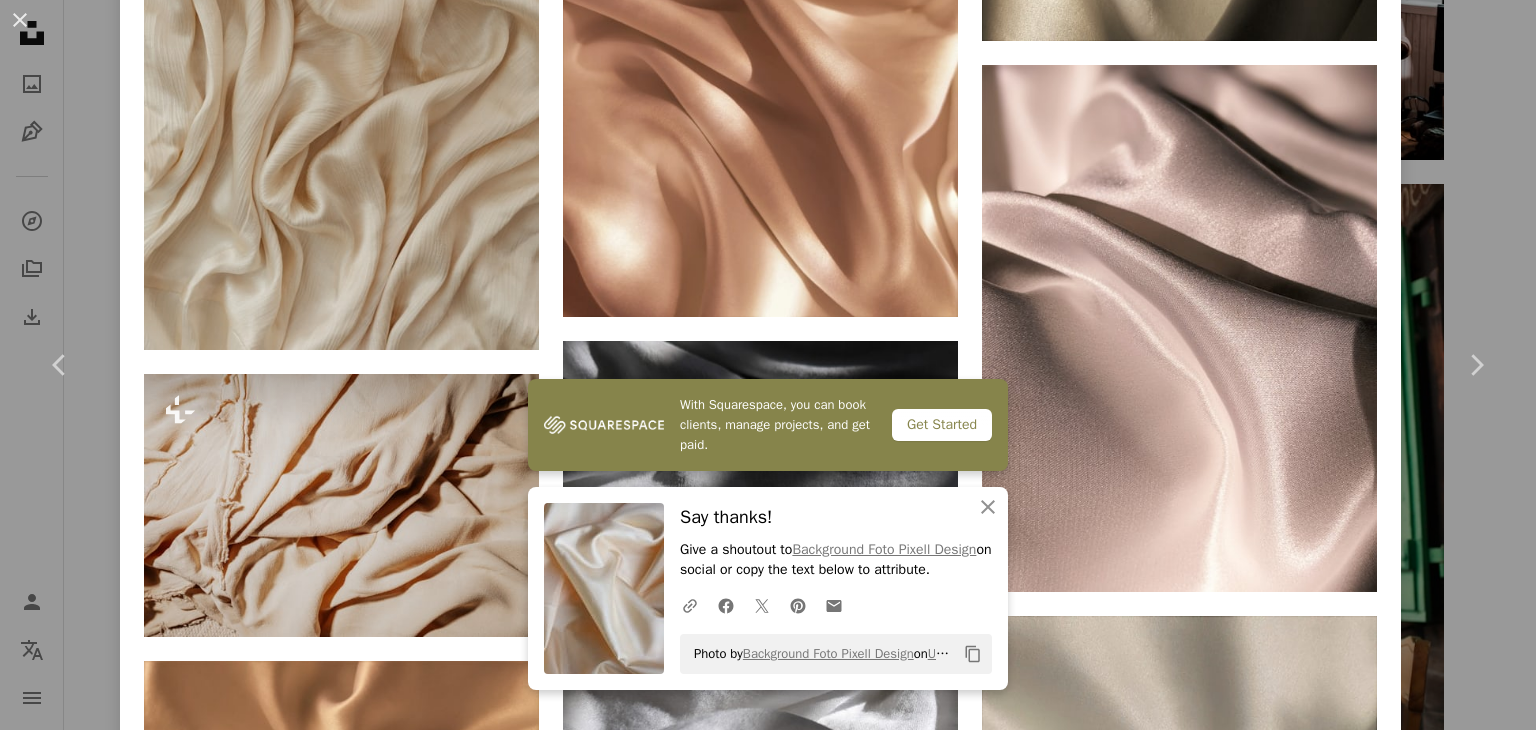 scroll, scrollTop: 4493, scrollLeft: 0, axis: vertical 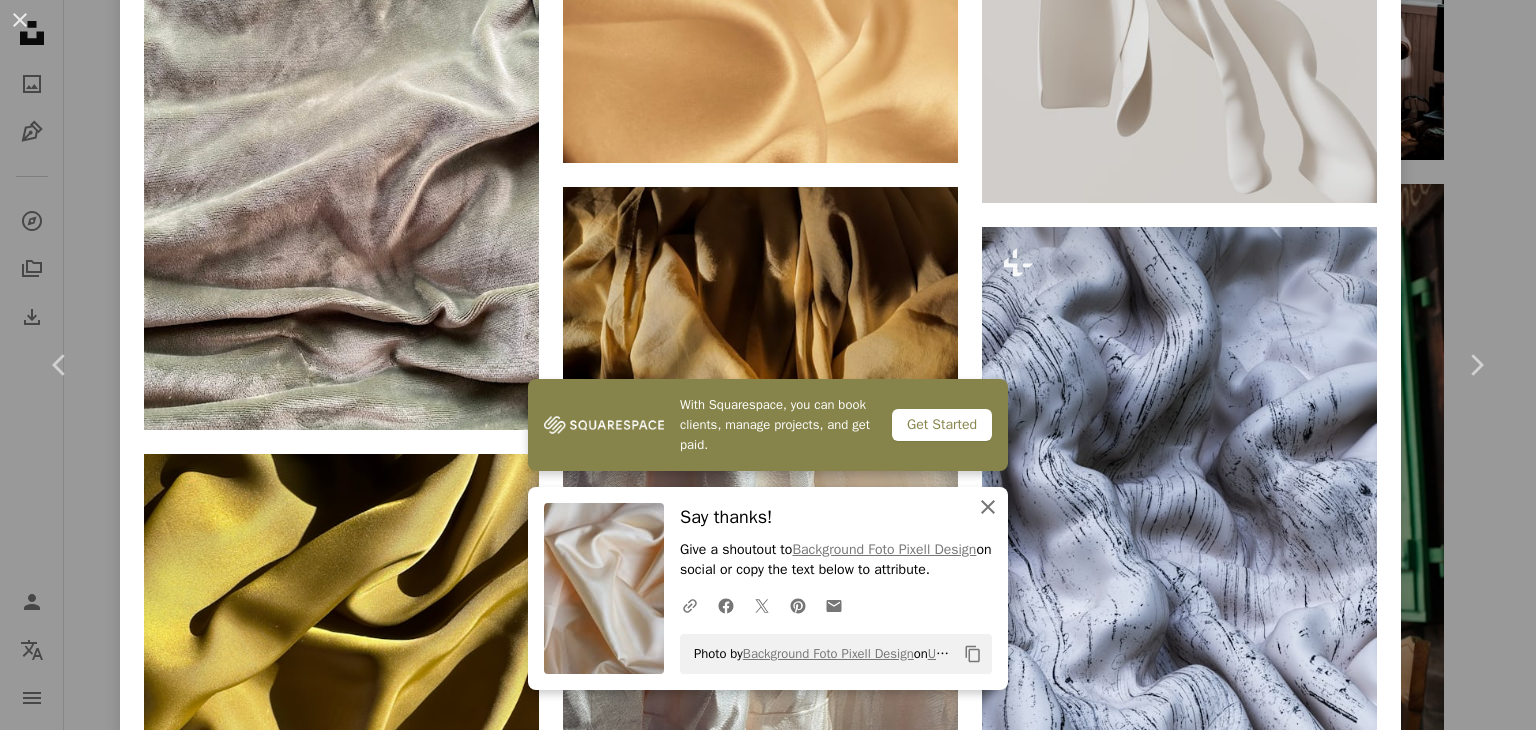 click on "An X shape" 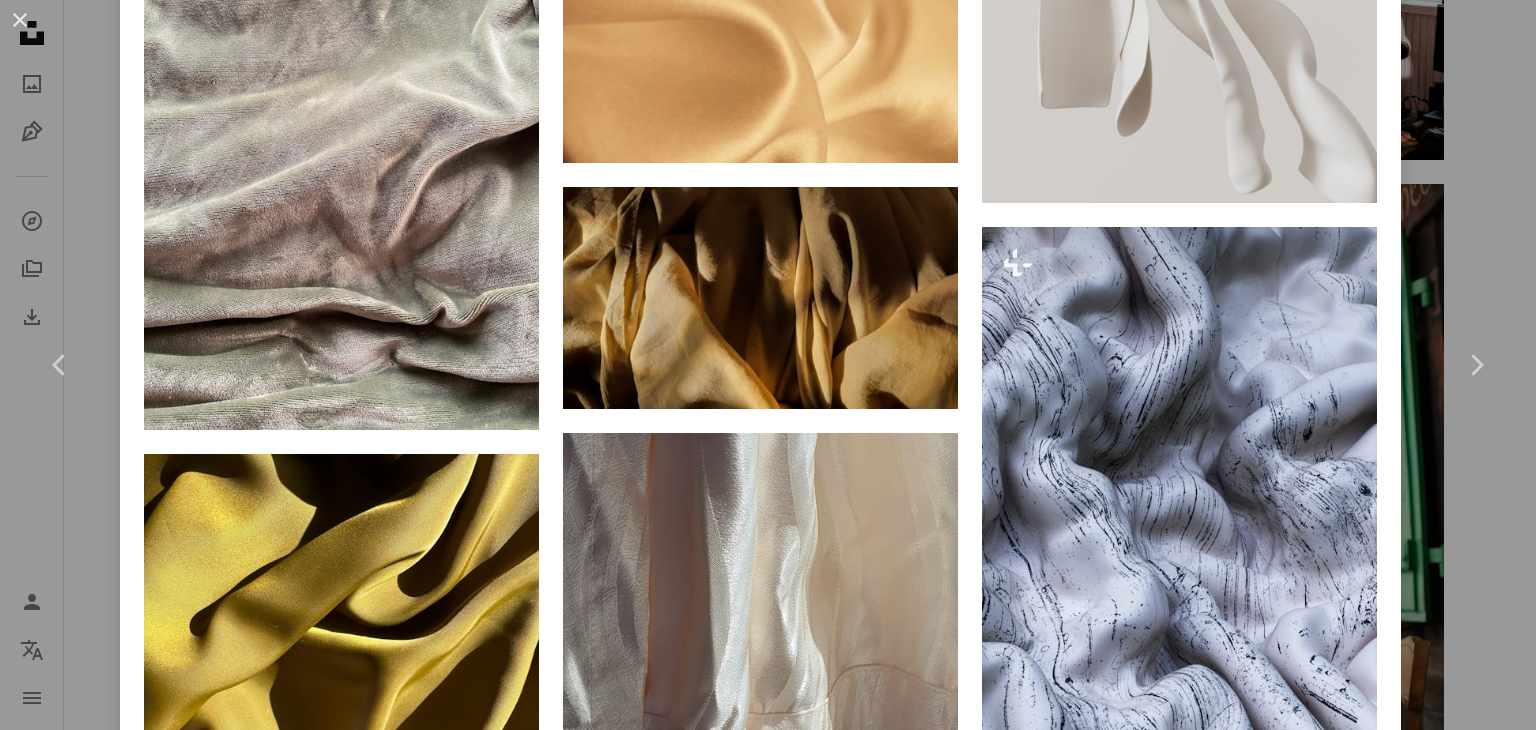 scroll, scrollTop: 13501, scrollLeft: 0, axis: vertical 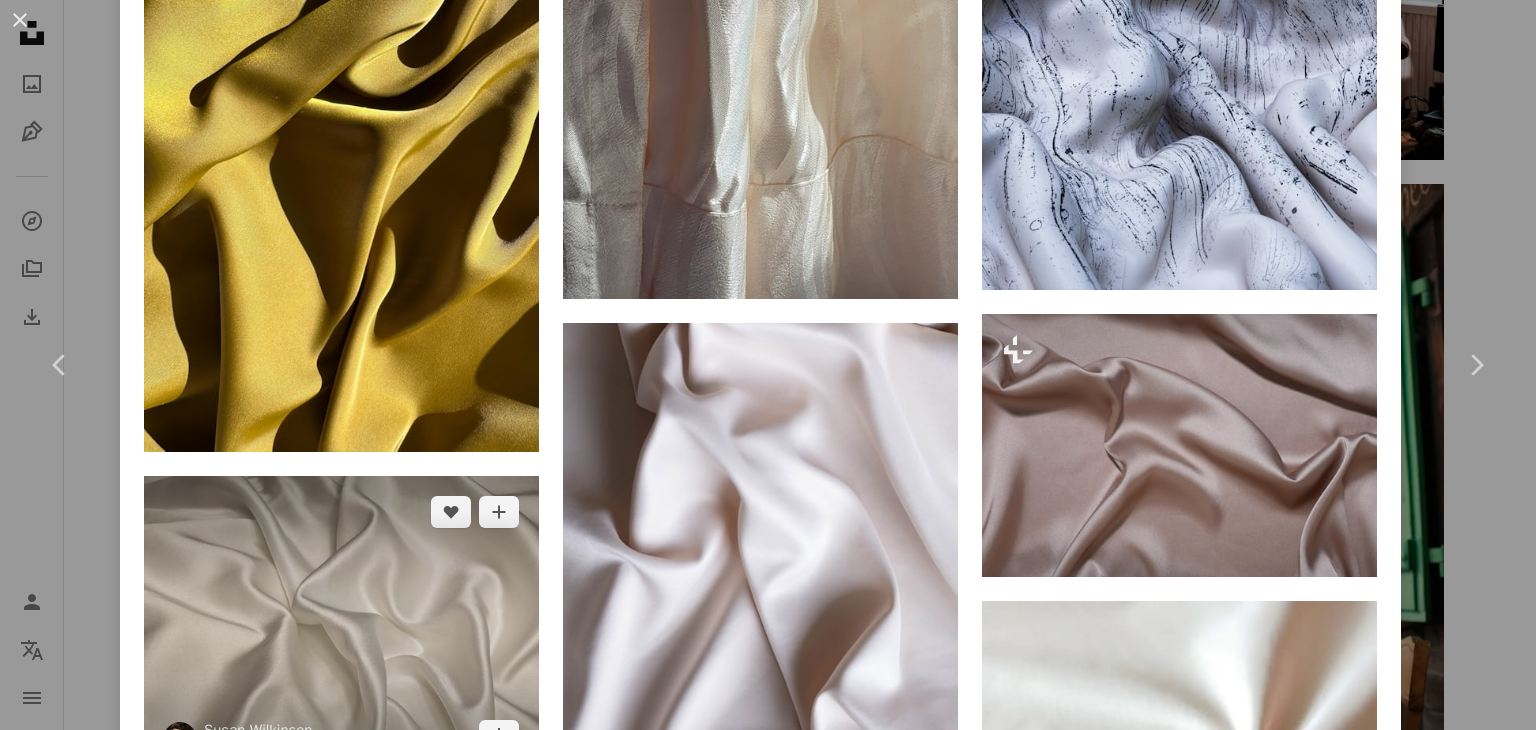click at bounding box center (341, 624) 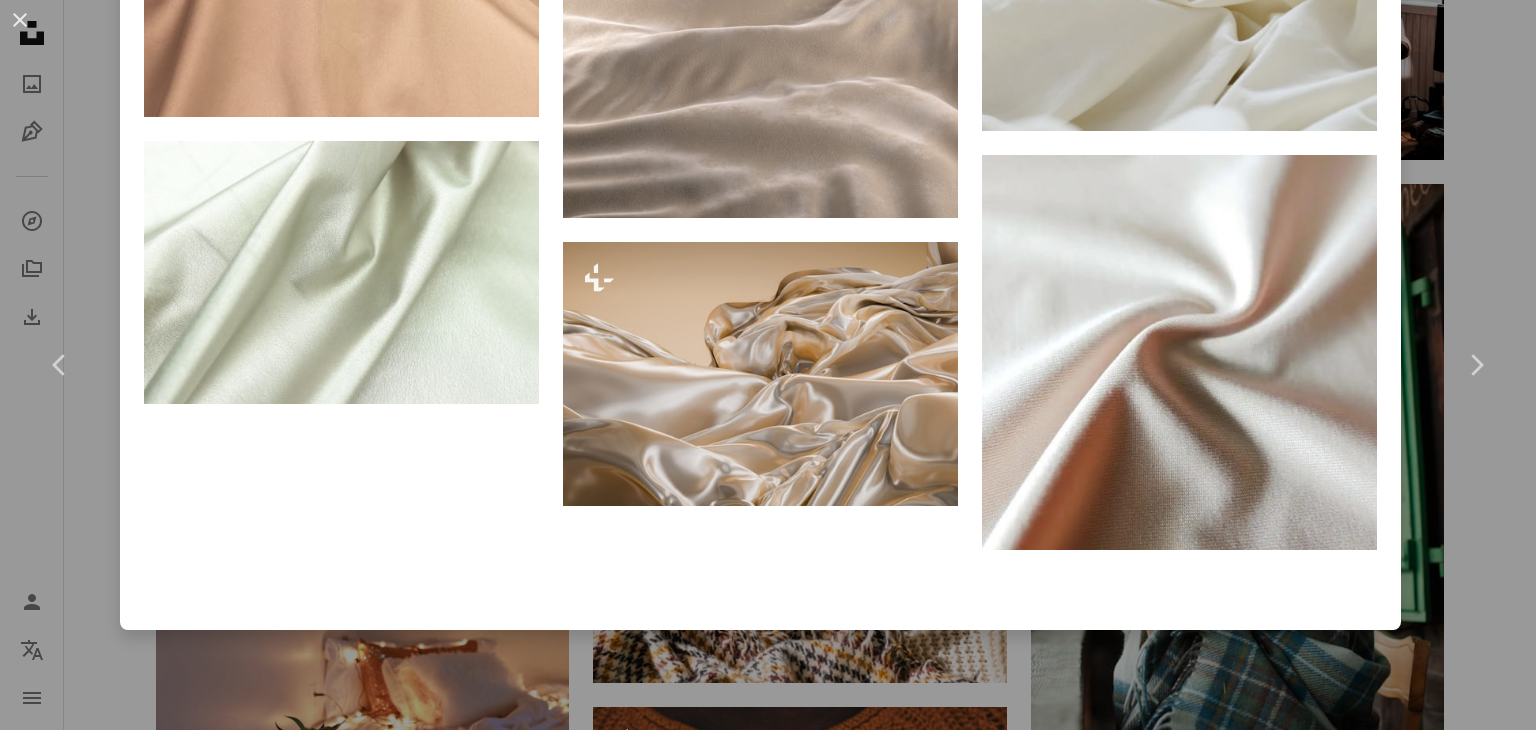 scroll, scrollTop: 0, scrollLeft: 0, axis: both 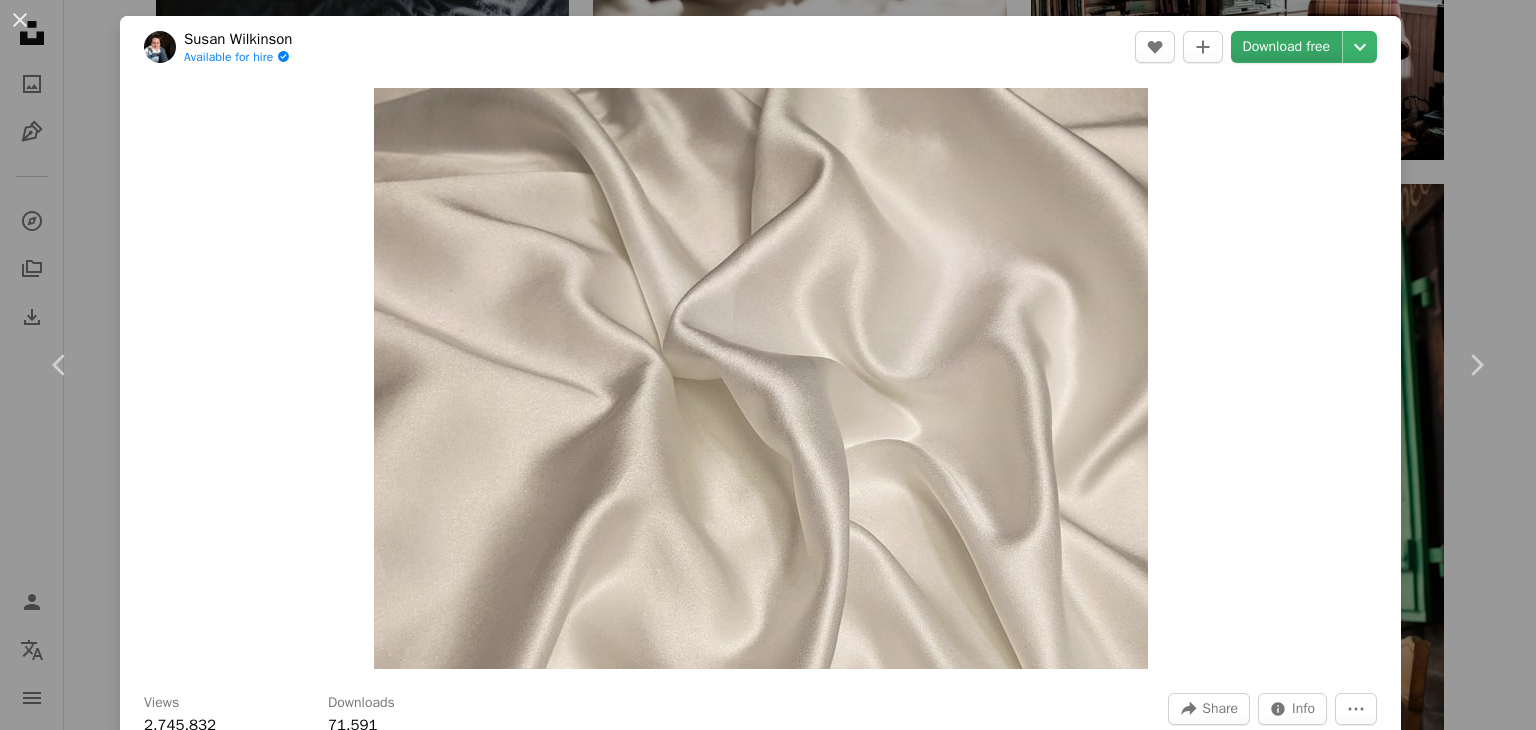 click on "Download free" at bounding box center (1287, 47) 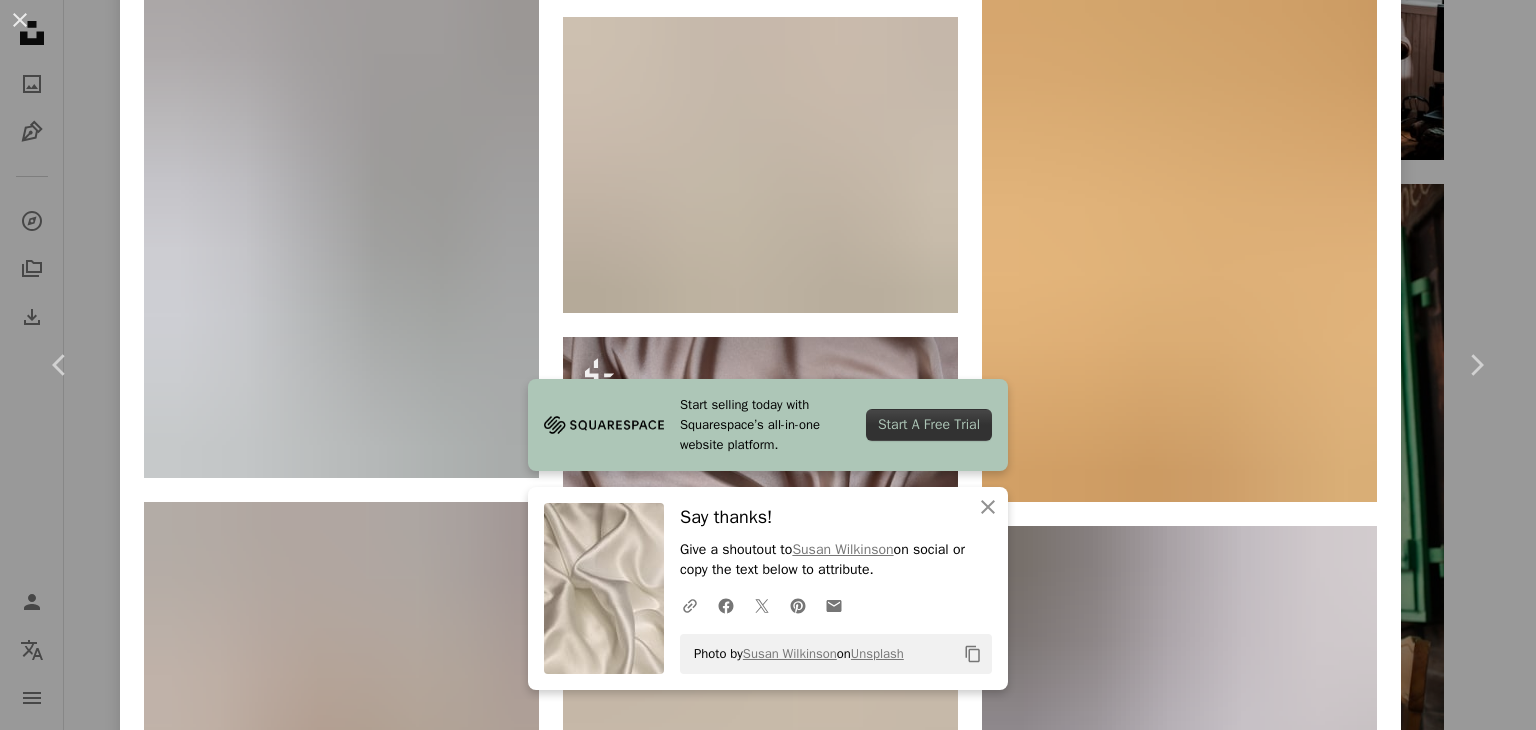 scroll, scrollTop: 1924, scrollLeft: 0, axis: vertical 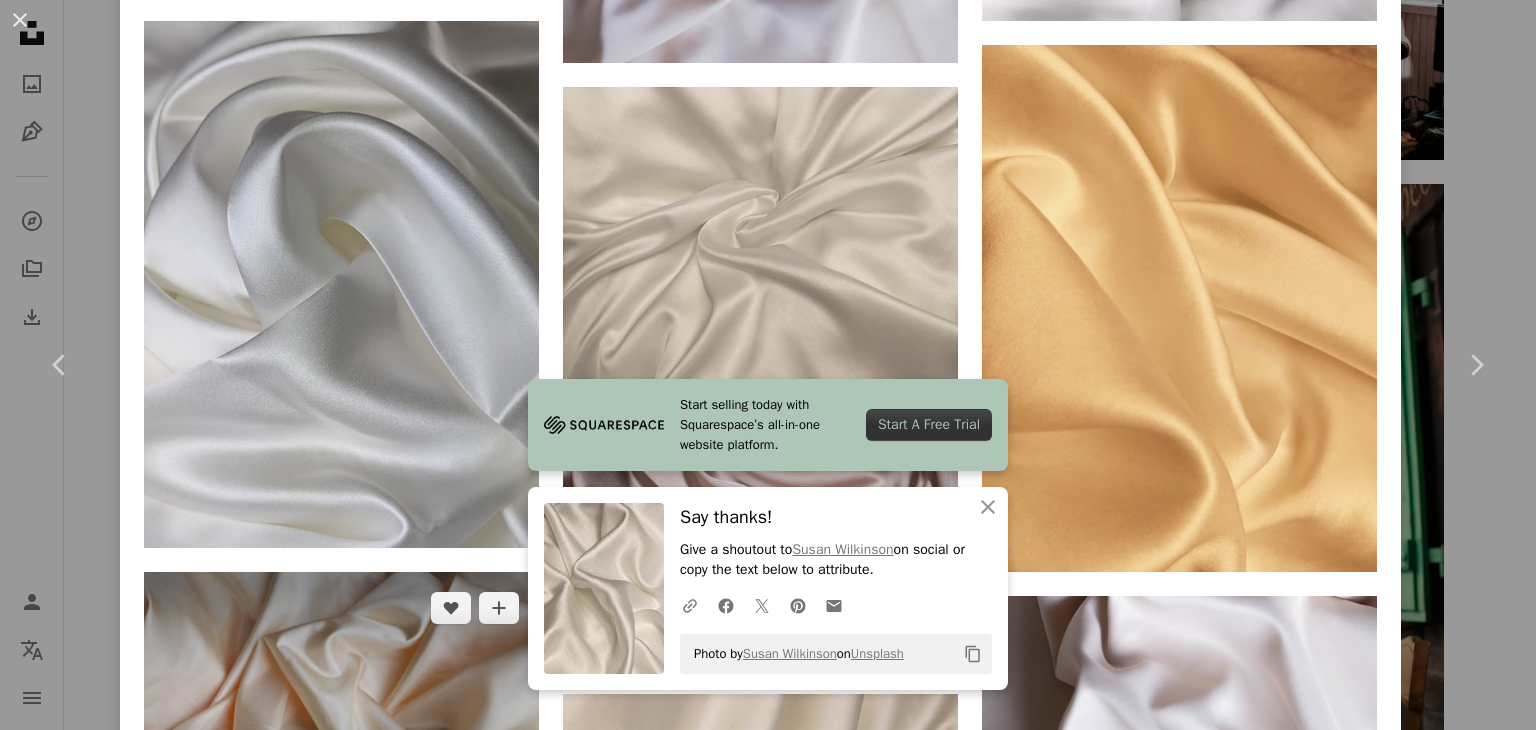 click at bounding box center (341, 703) 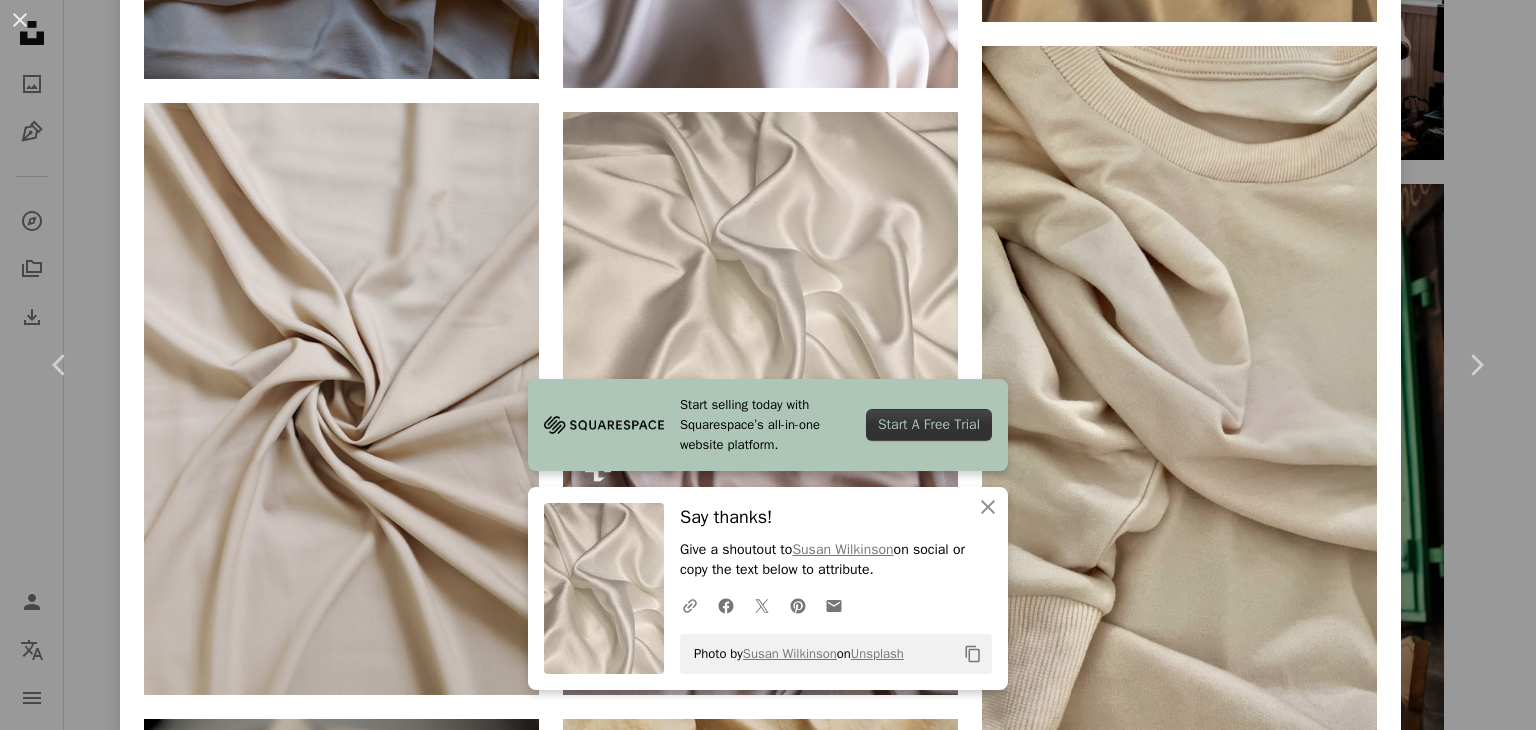 scroll, scrollTop: 0, scrollLeft: 0, axis: both 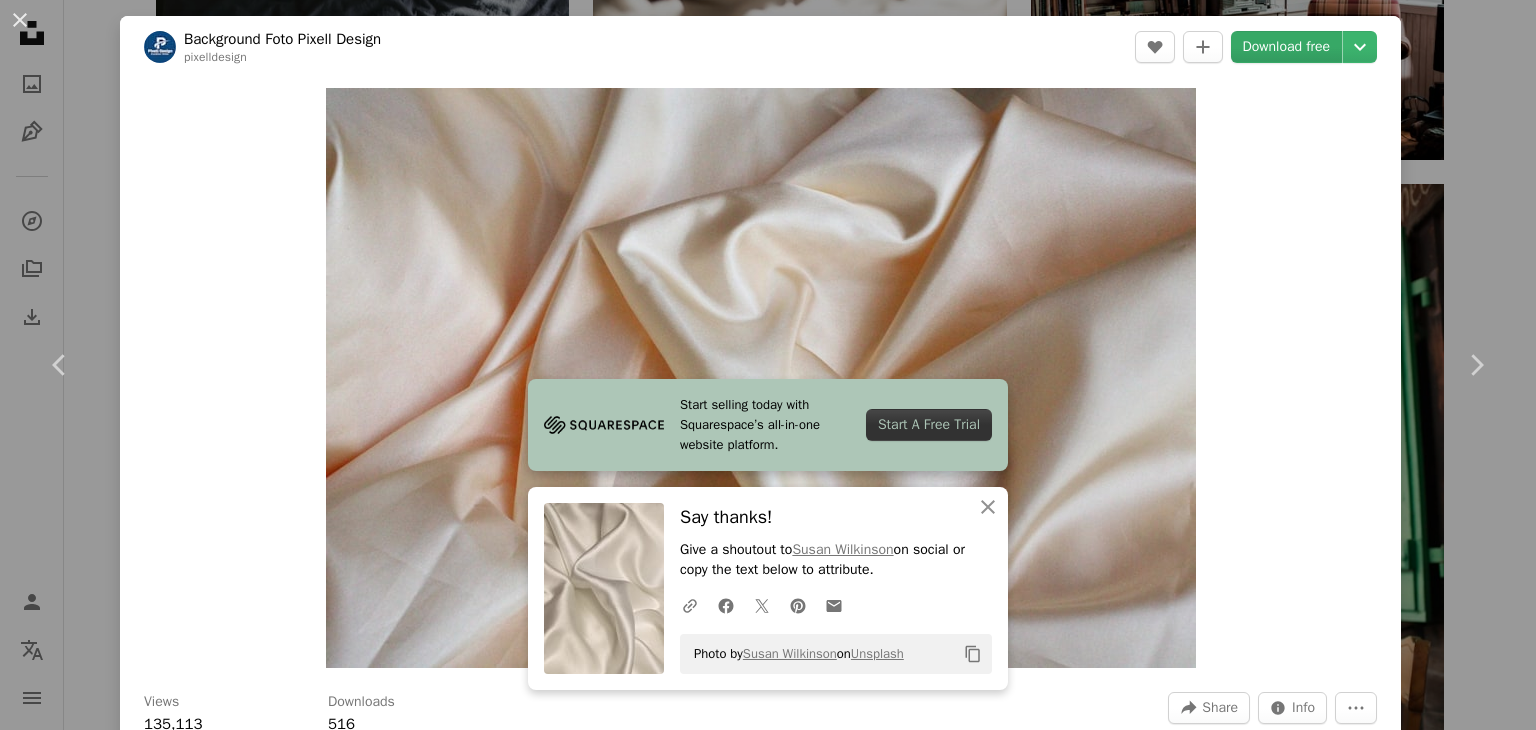 click on "Download free" at bounding box center [1287, 47] 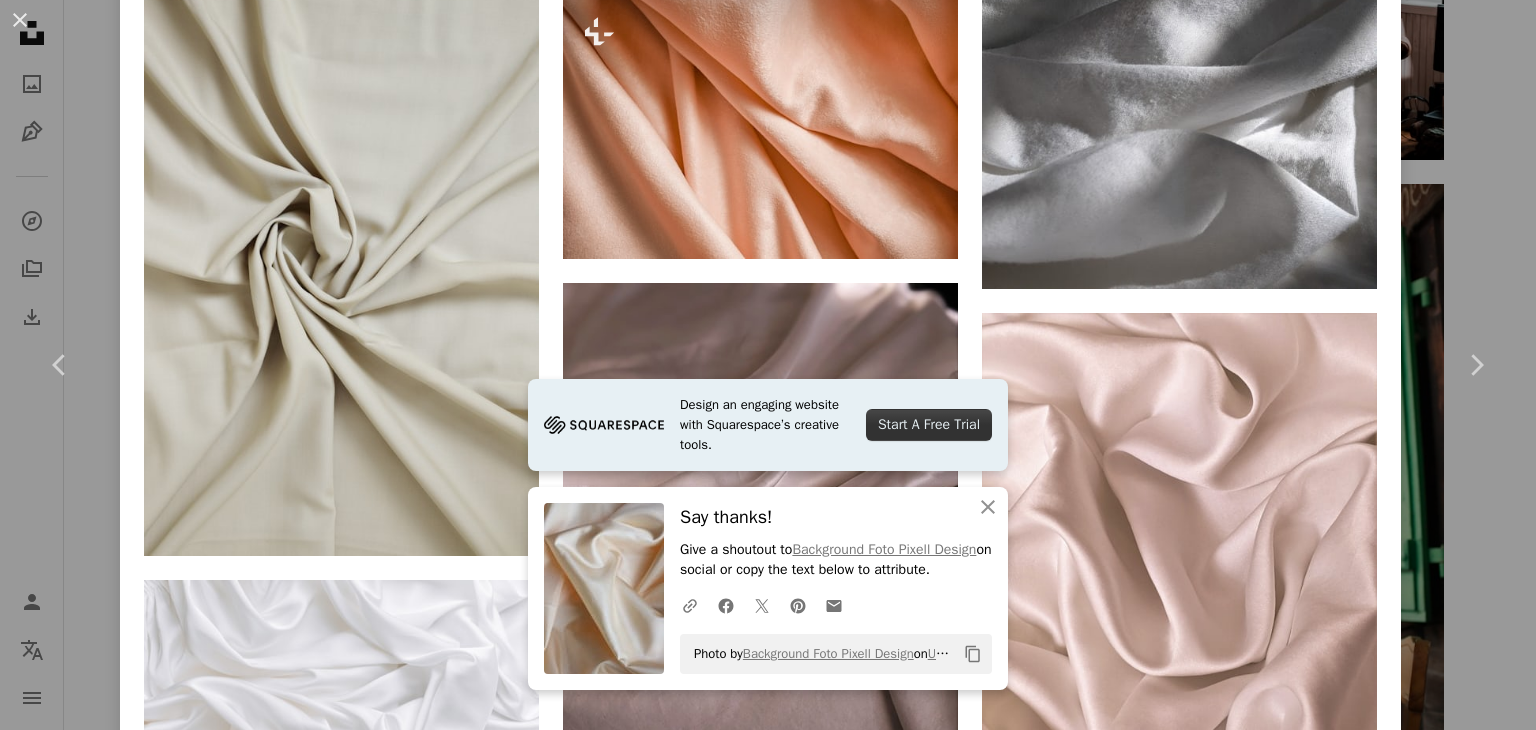 scroll, scrollTop: 3567, scrollLeft: 0, axis: vertical 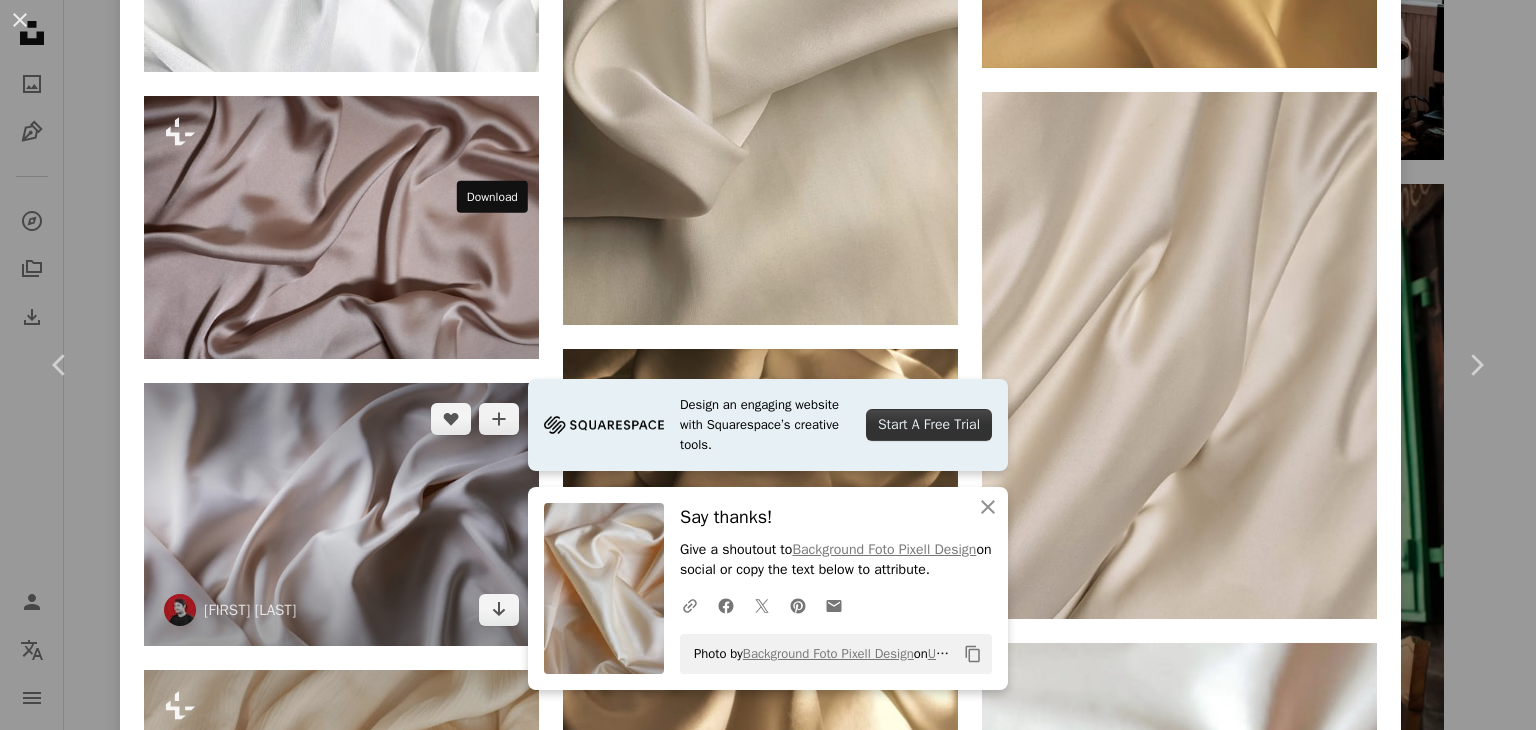 click 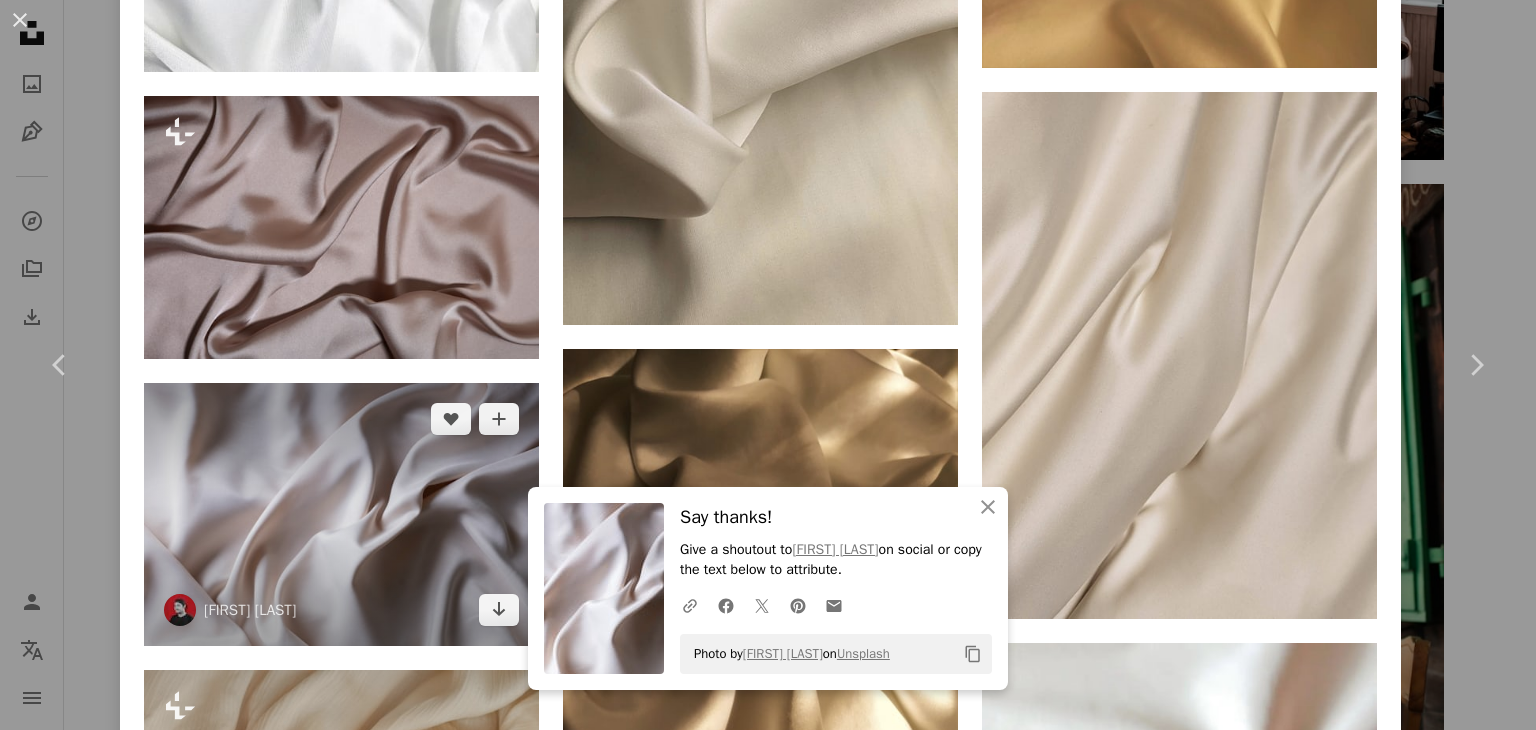 click at bounding box center (341, 514) 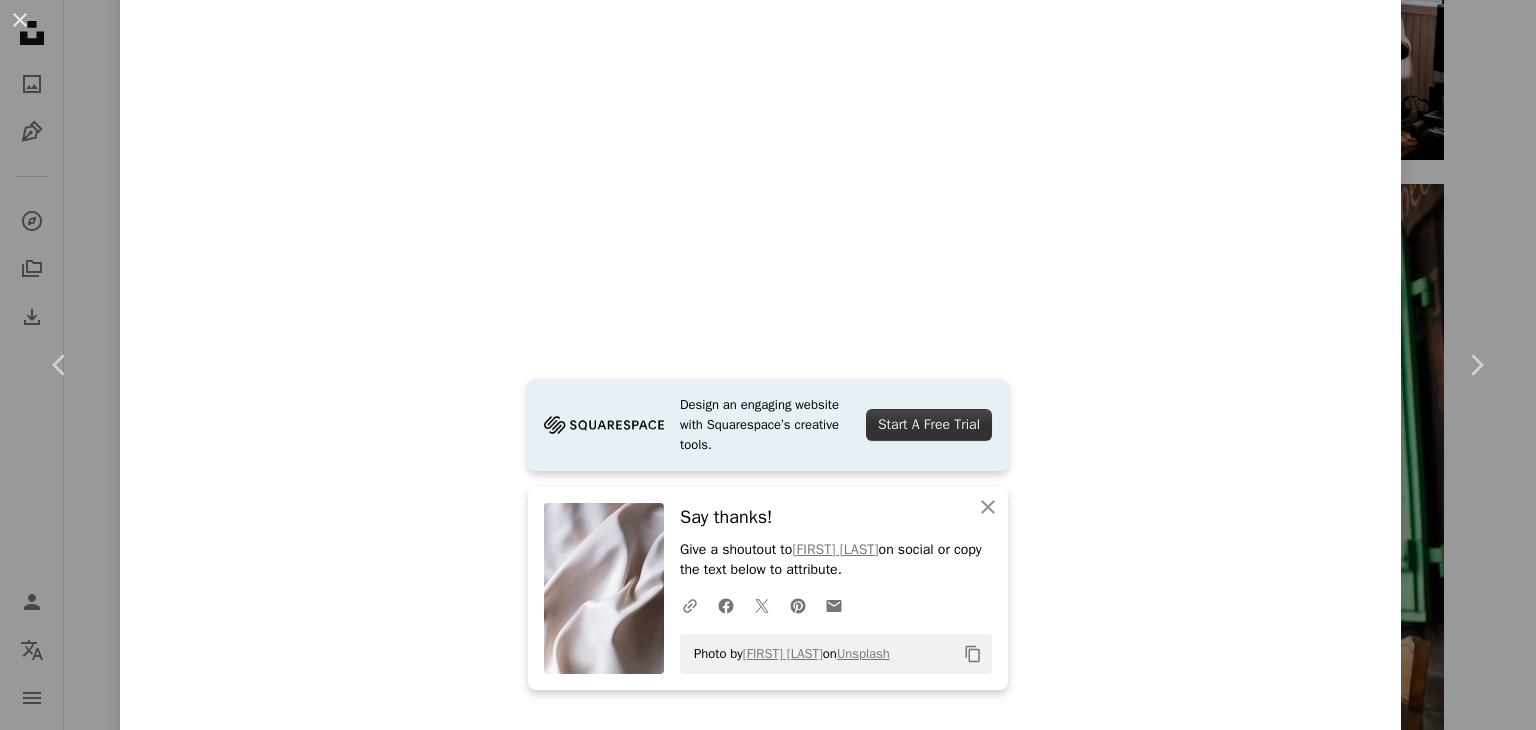 click at bounding box center [761, -4496] 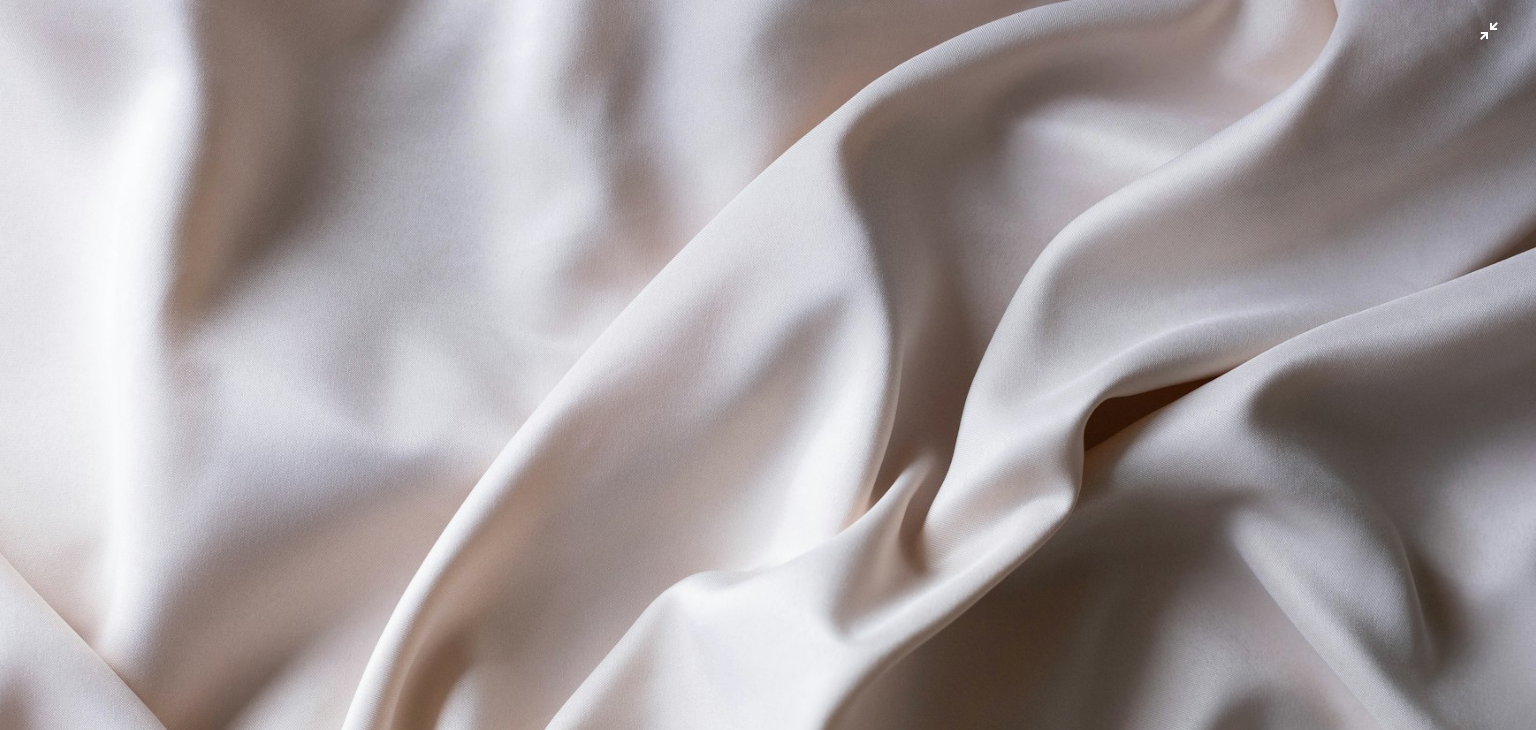 scroll, scrollTop: 137, scrollLeft: 0, axis: vertical 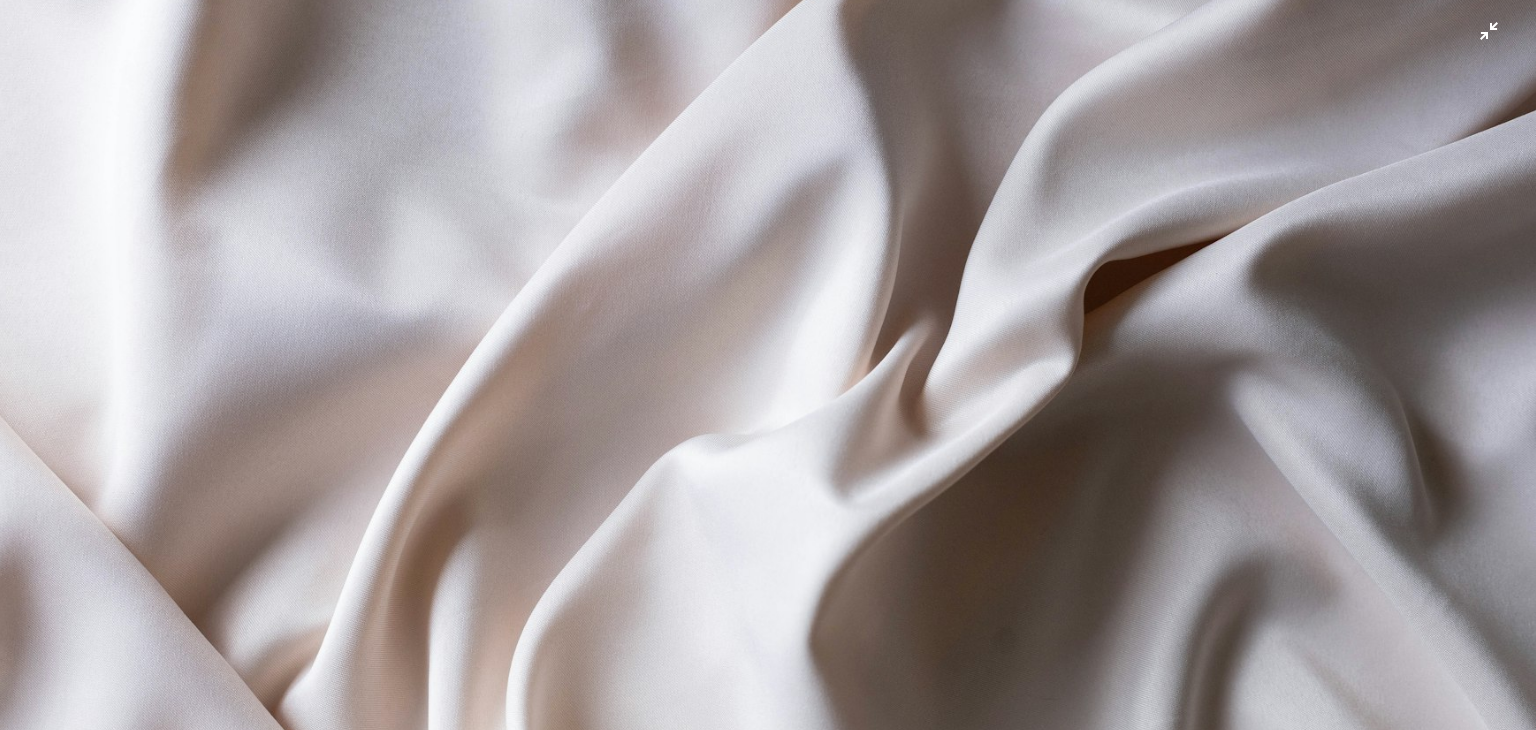 click at bounding box center [768, 374] 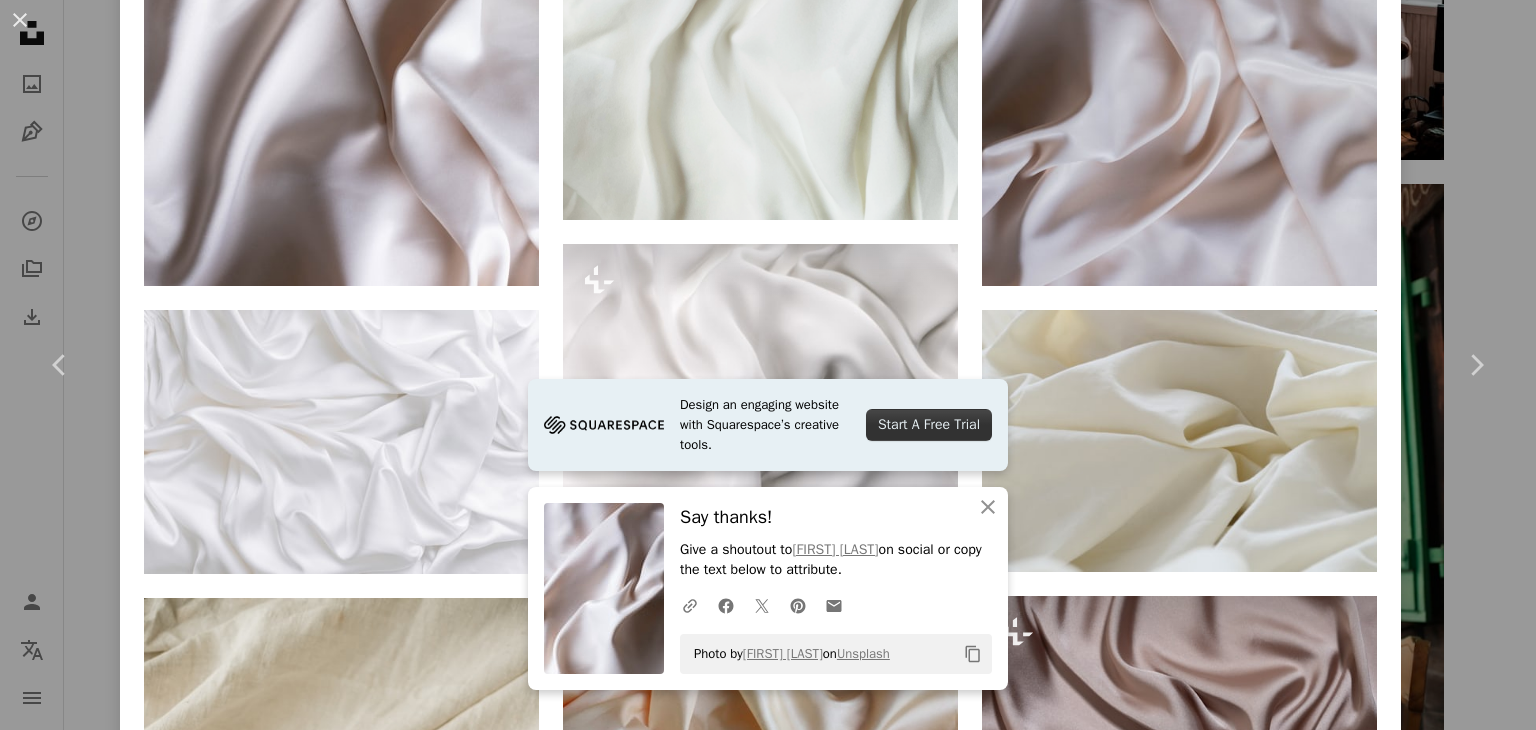 scroll, scrollTop: 1683, scrollLeft: 0, axis: vertical 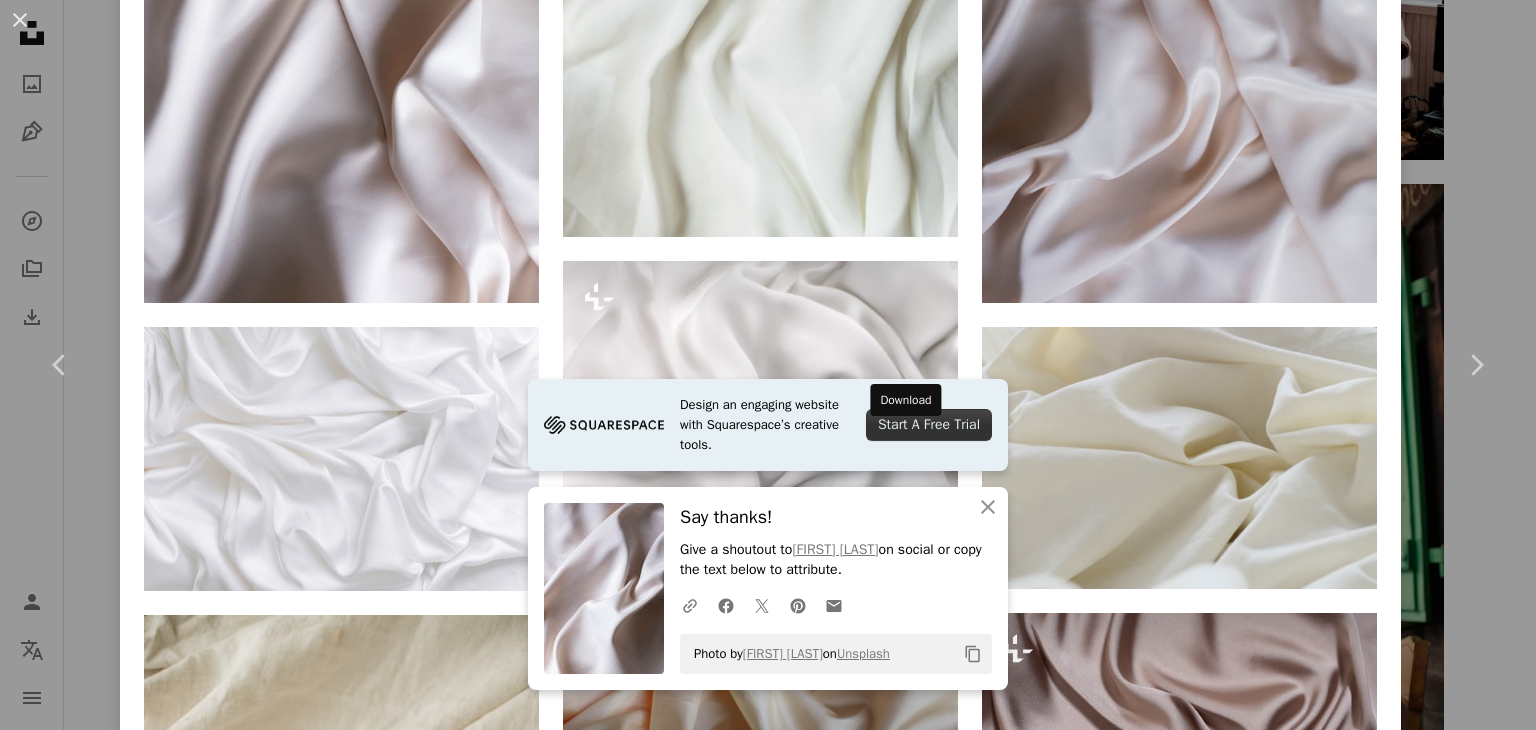 click on "Arrow pointing down" at bounding box center (918, 775) 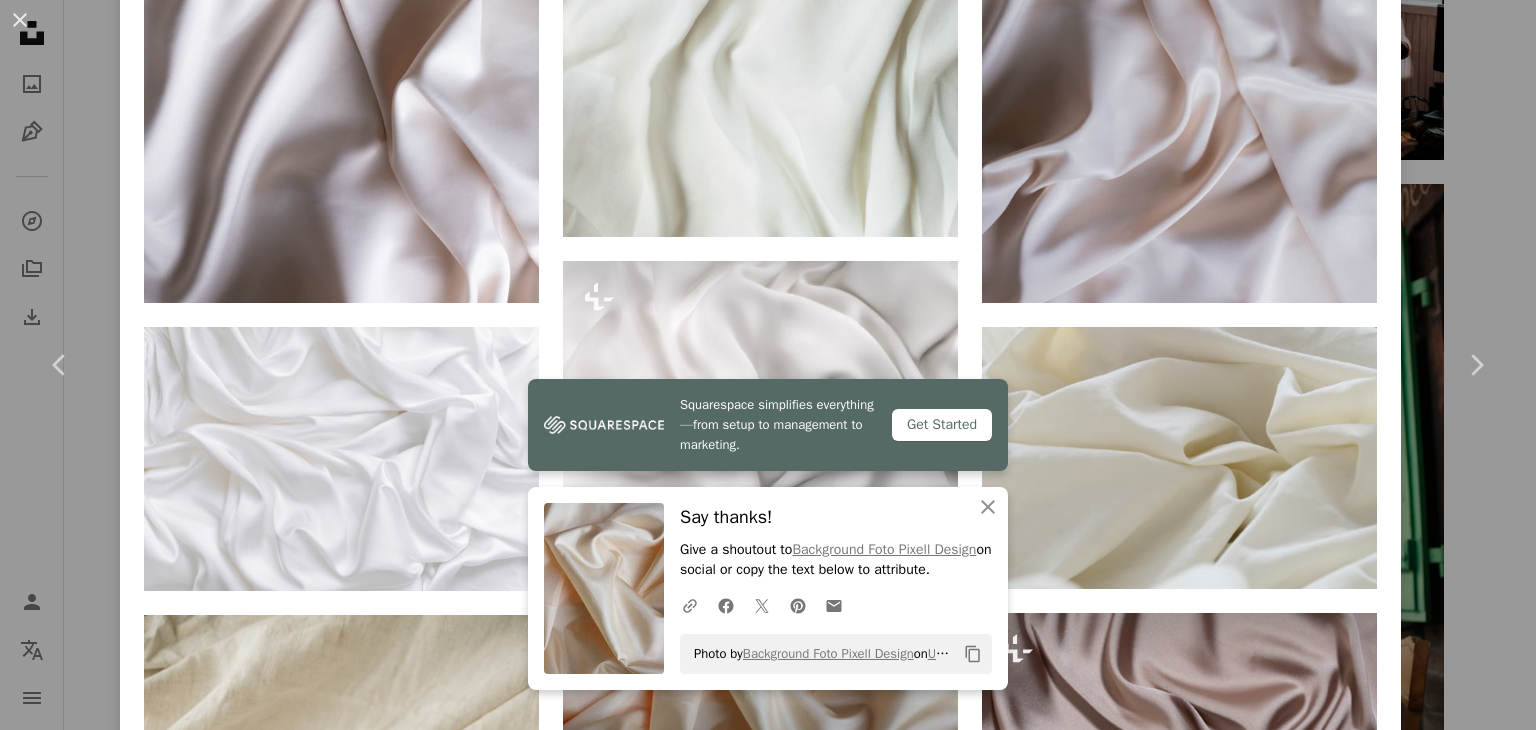 click at bounding box center (760, 679) 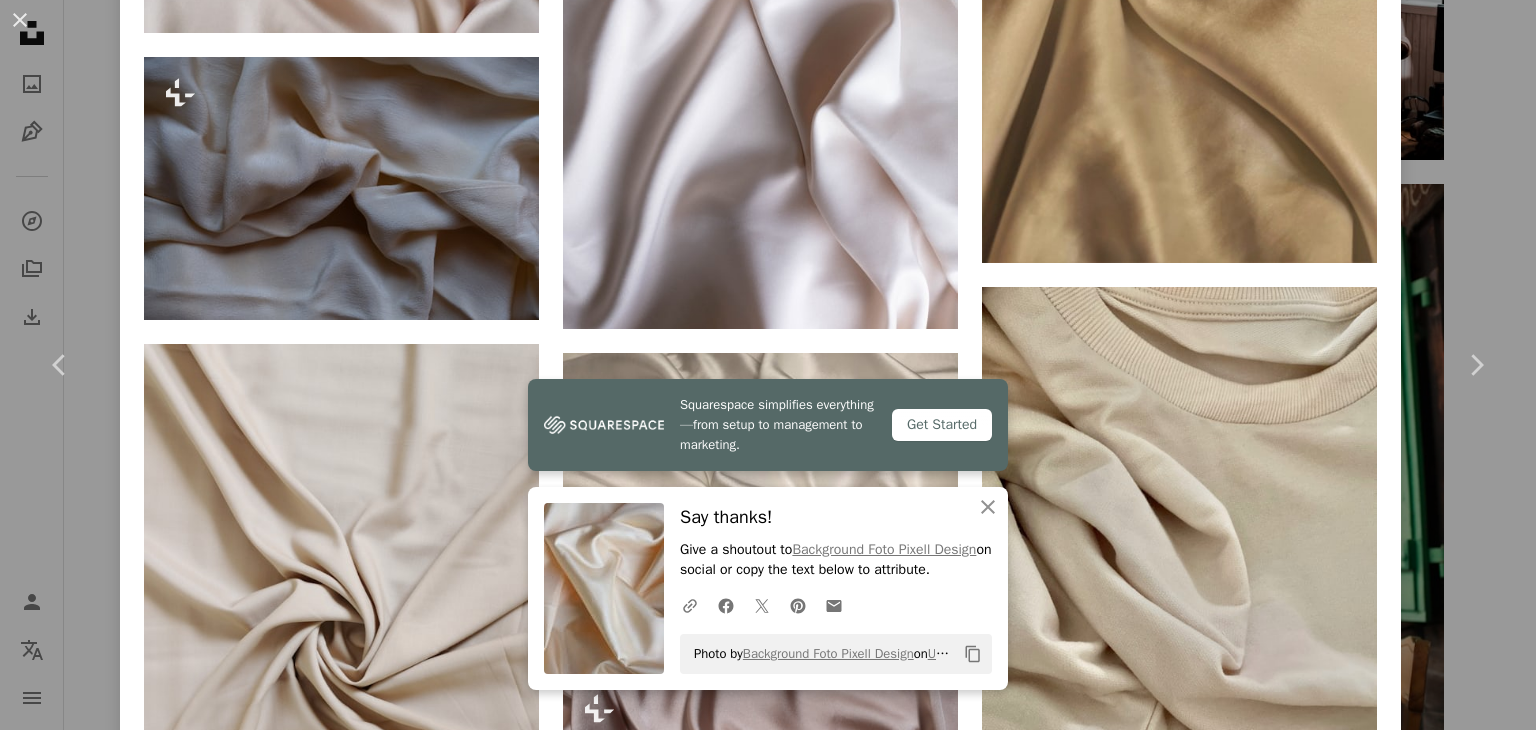 scroll, scrollTop: 0, scrollLeft: 0, axis: both 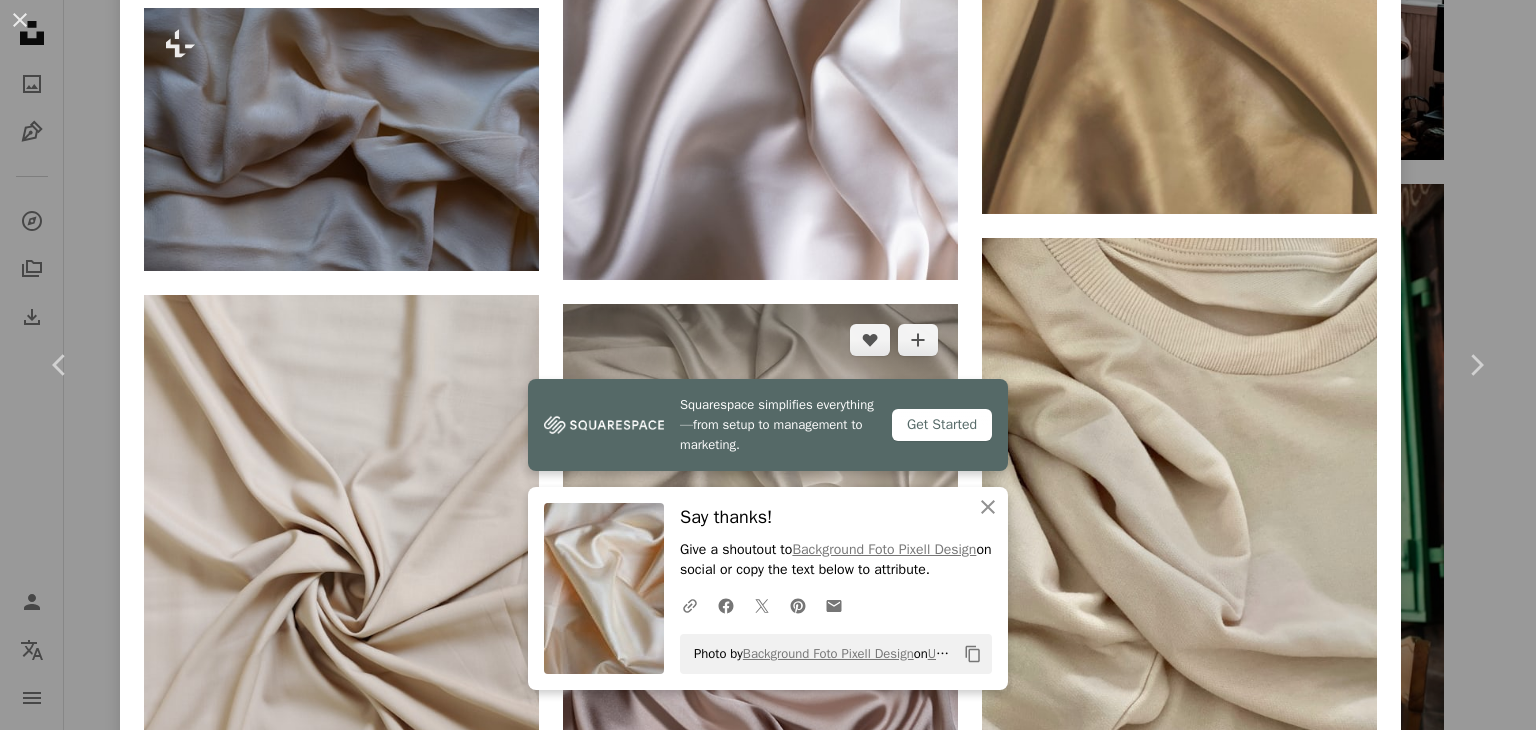 click on "Arrow pointing down" at bounding box center (918, 564) 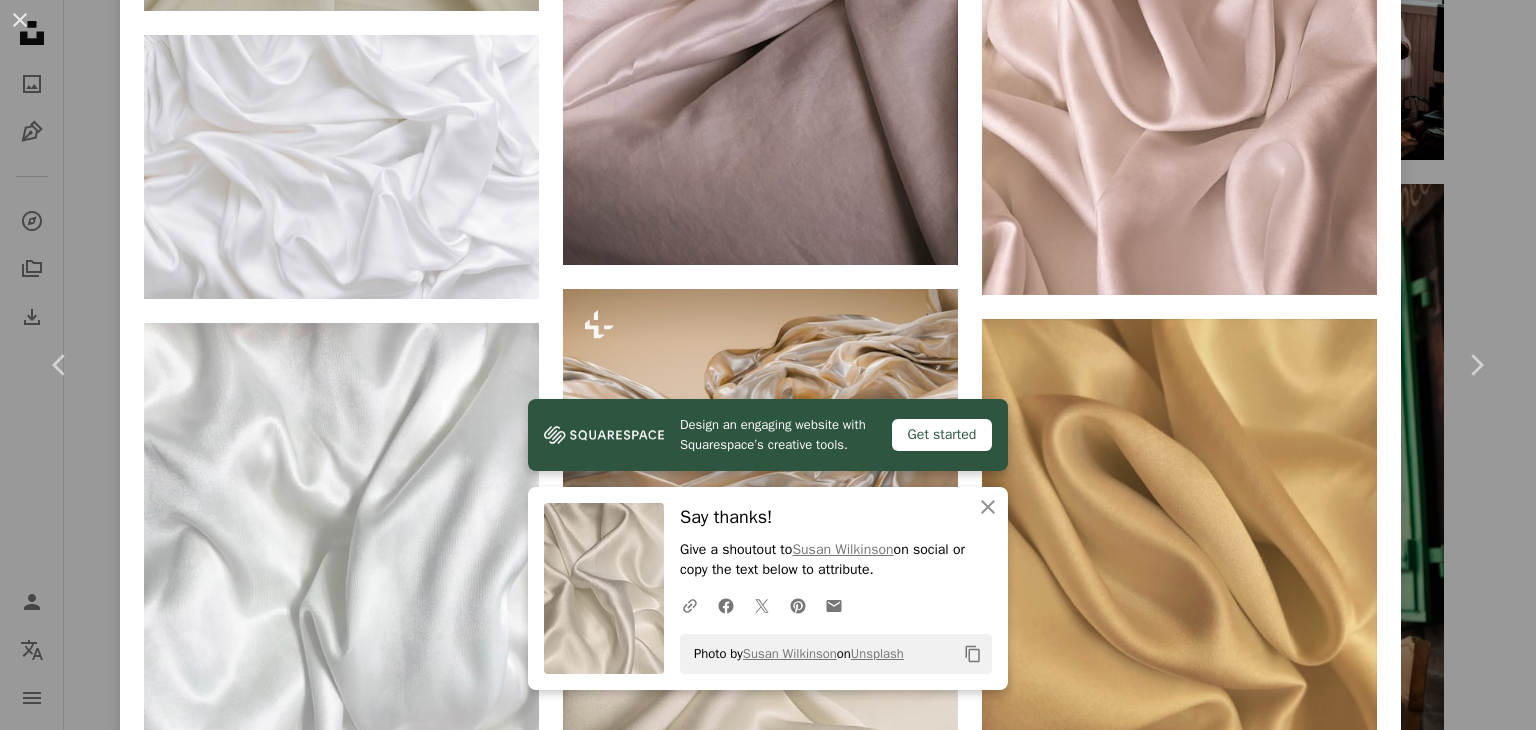 scroll, scrollTop: 4250, scrollLeft: 0, axis: vertical 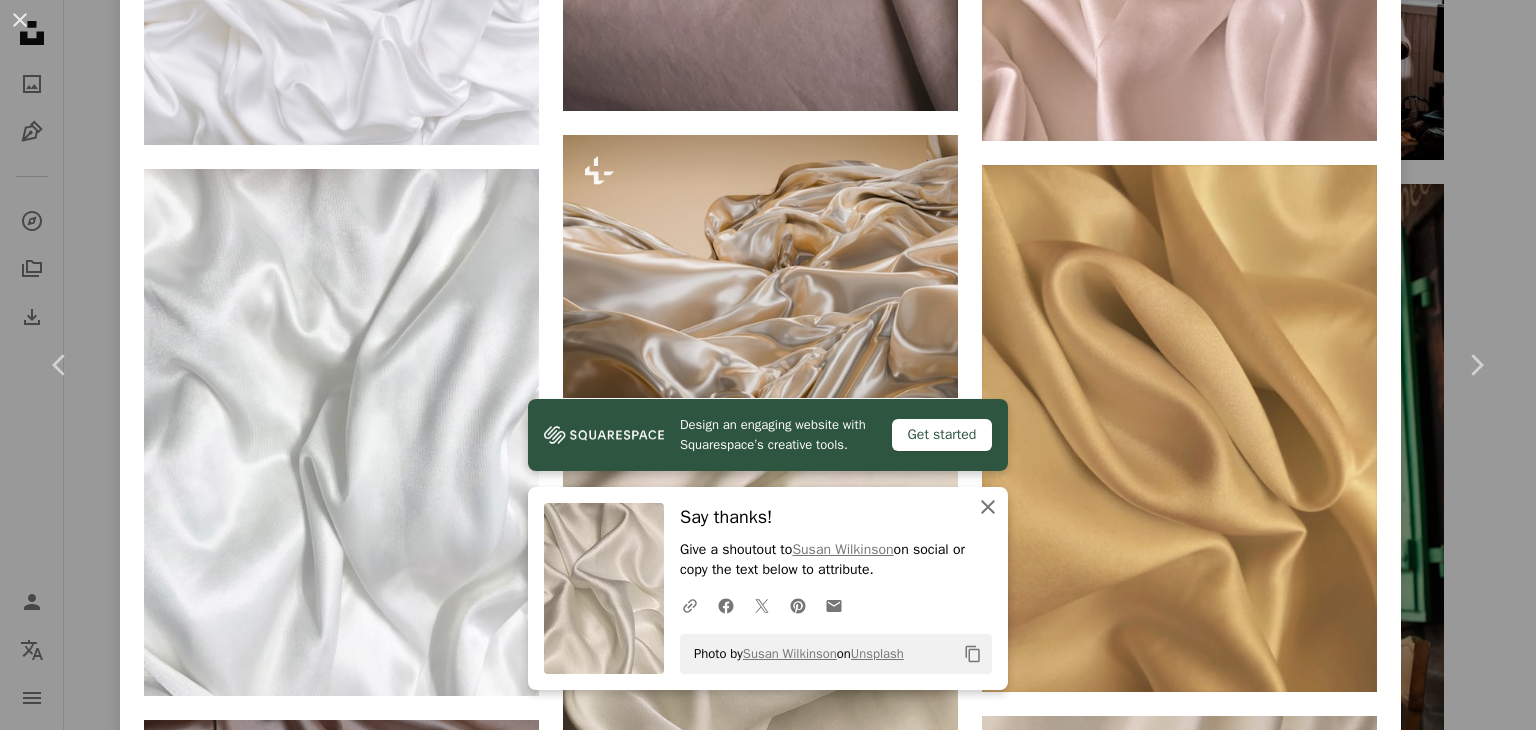 click 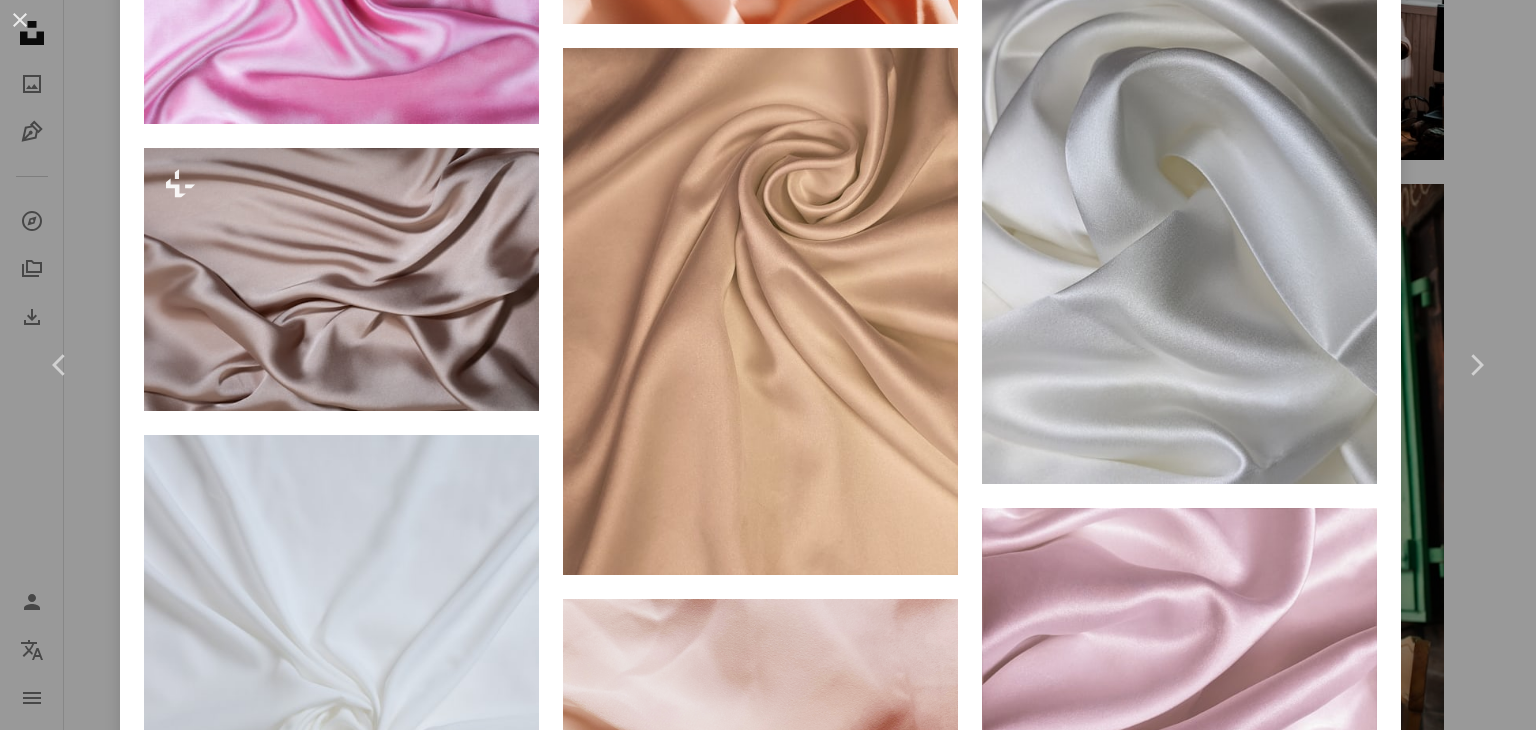scroll, scrollTop: 6342, scrollLeft: 0, axis: vertical 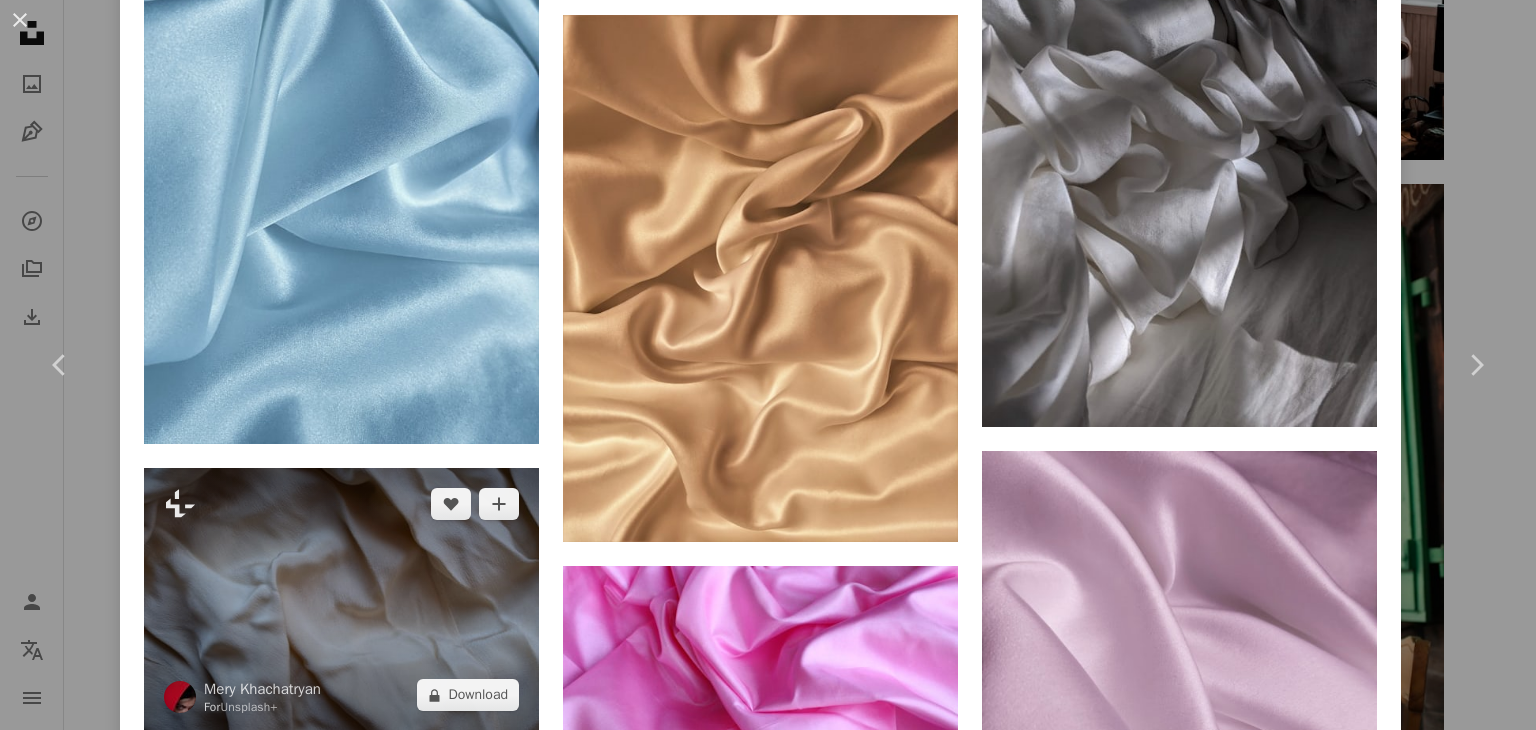 click at bounding box center (341, 599) 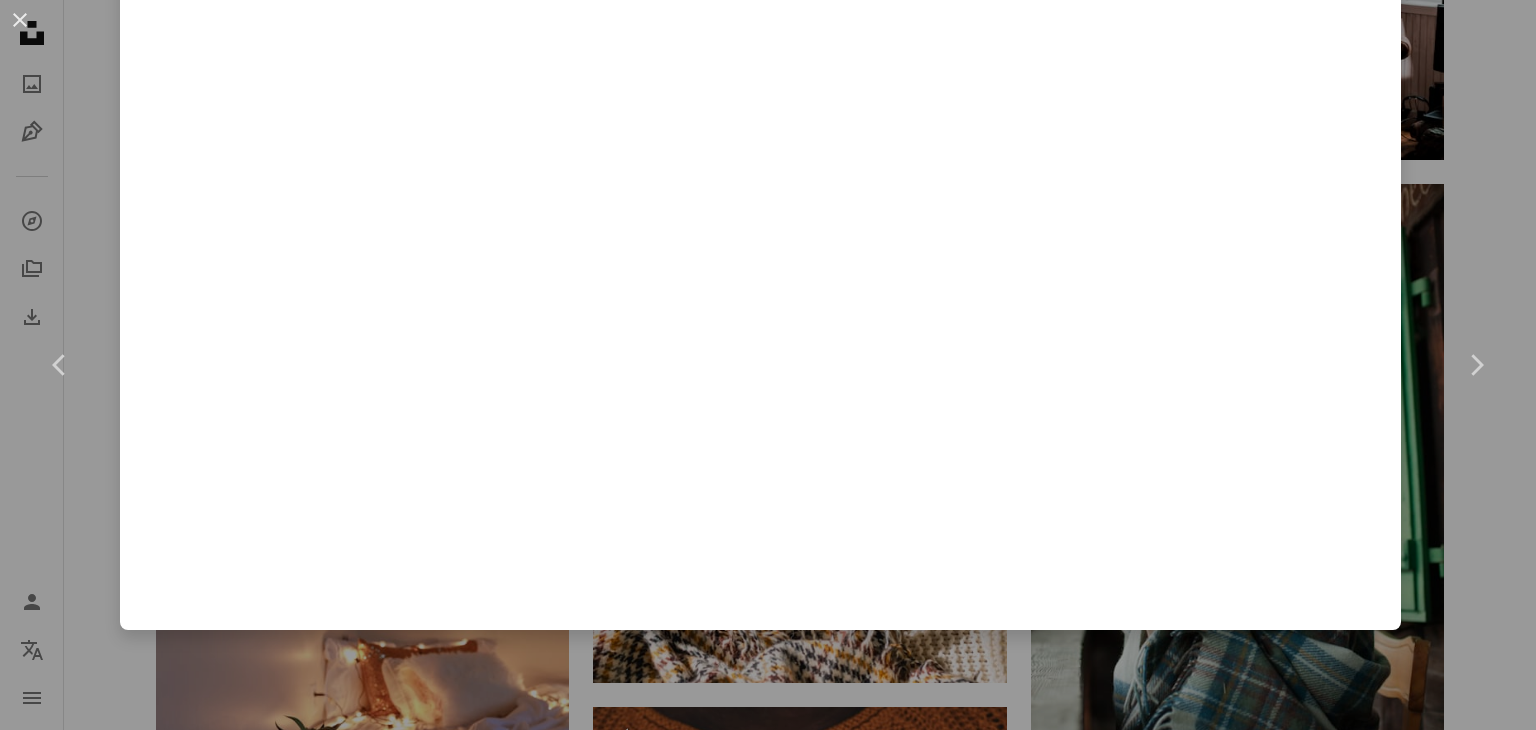 scroll, scrollTop: 0, scrollLeft: 0, axis: both 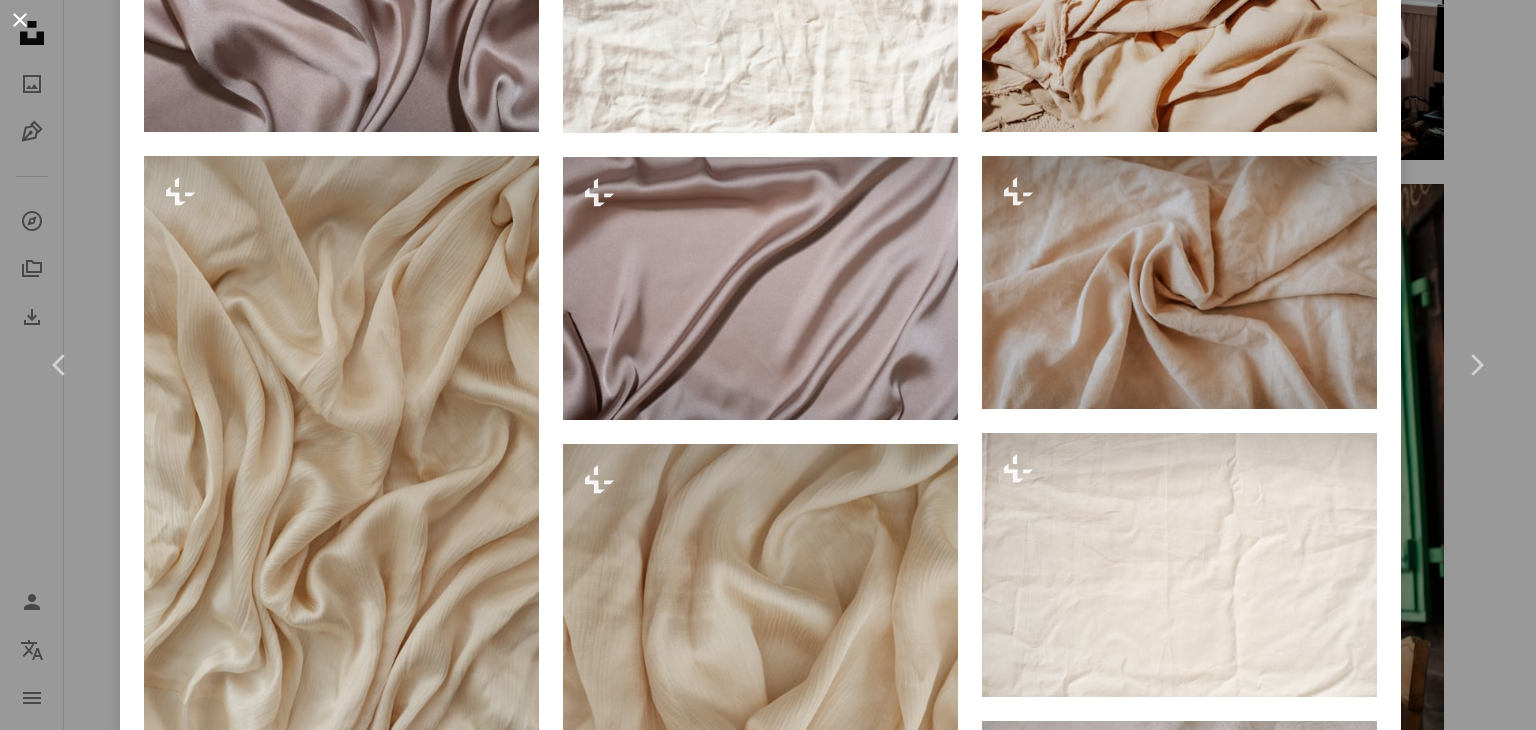 click on "An X shape" at bounding box center [20, 20] 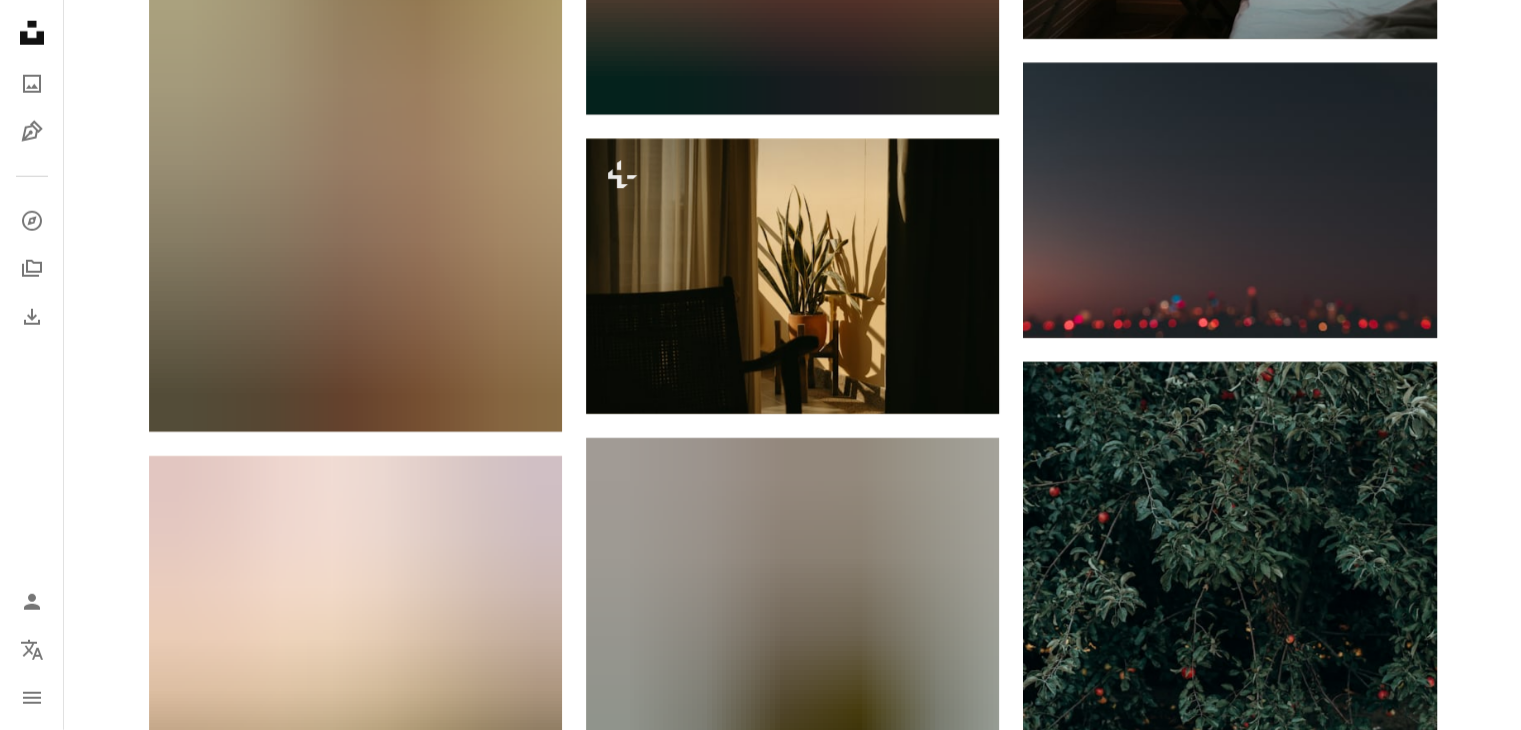 scroll, scrollTop: 21396, scrollLeft: 0, axis: vertical 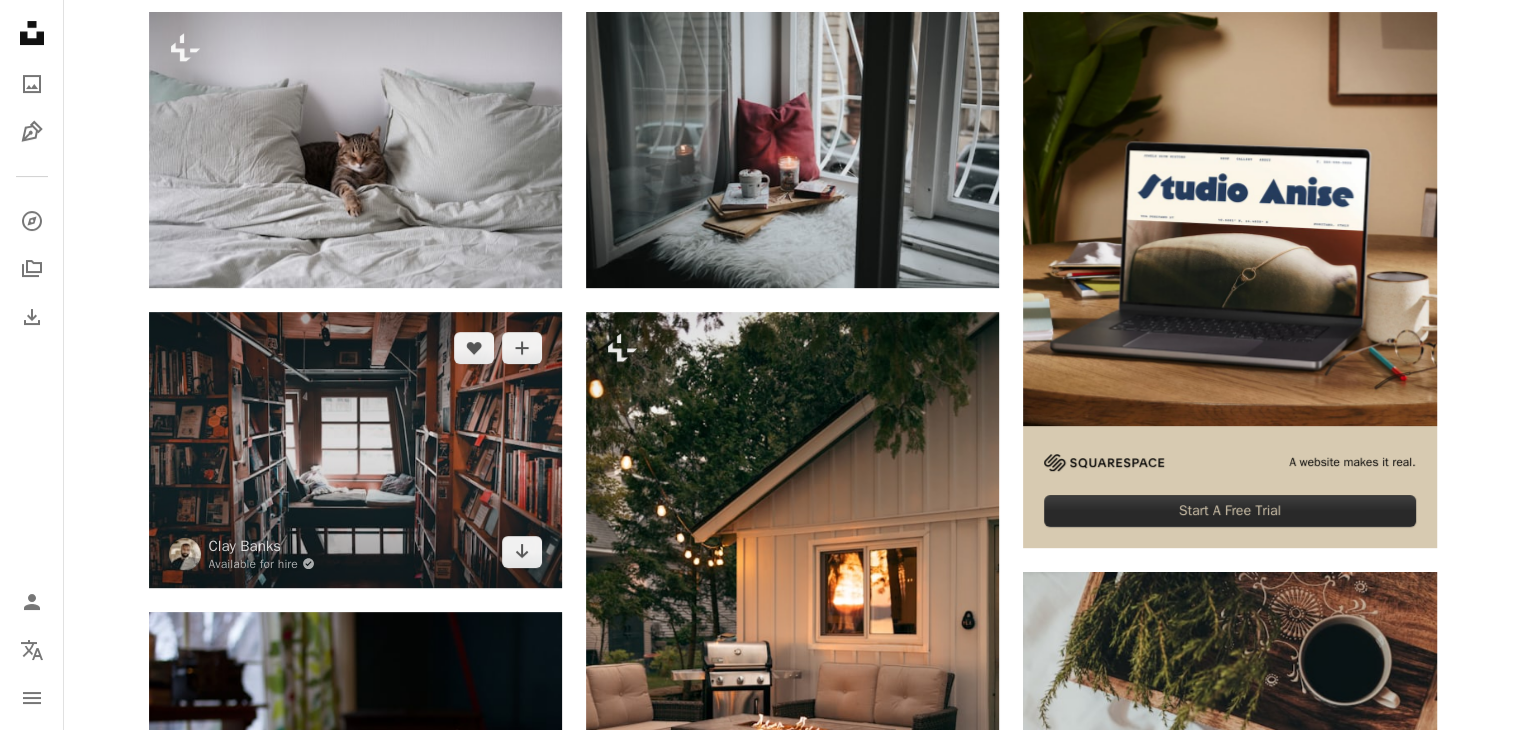 click at bounding box center (355, 450) 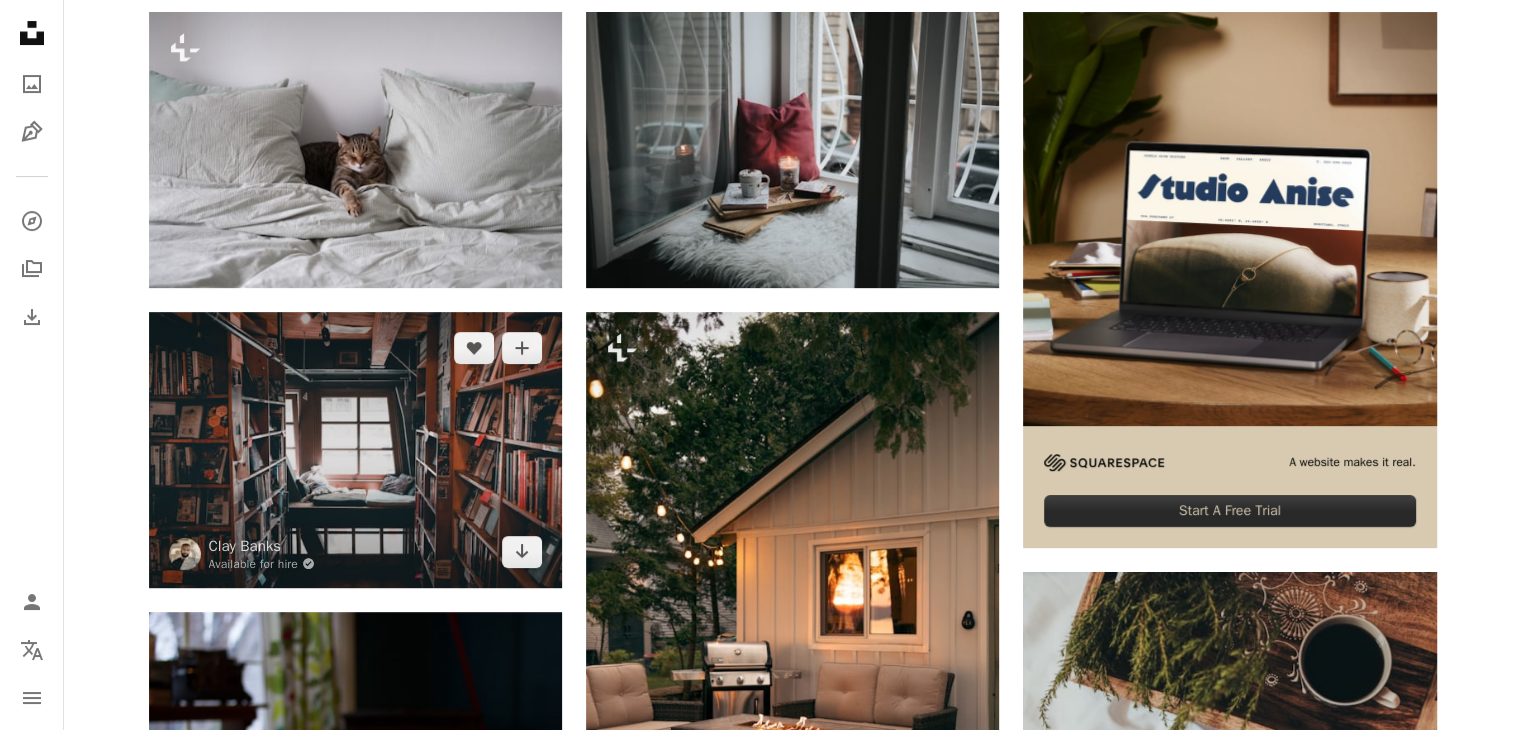 click at bounding box center (355, 450) 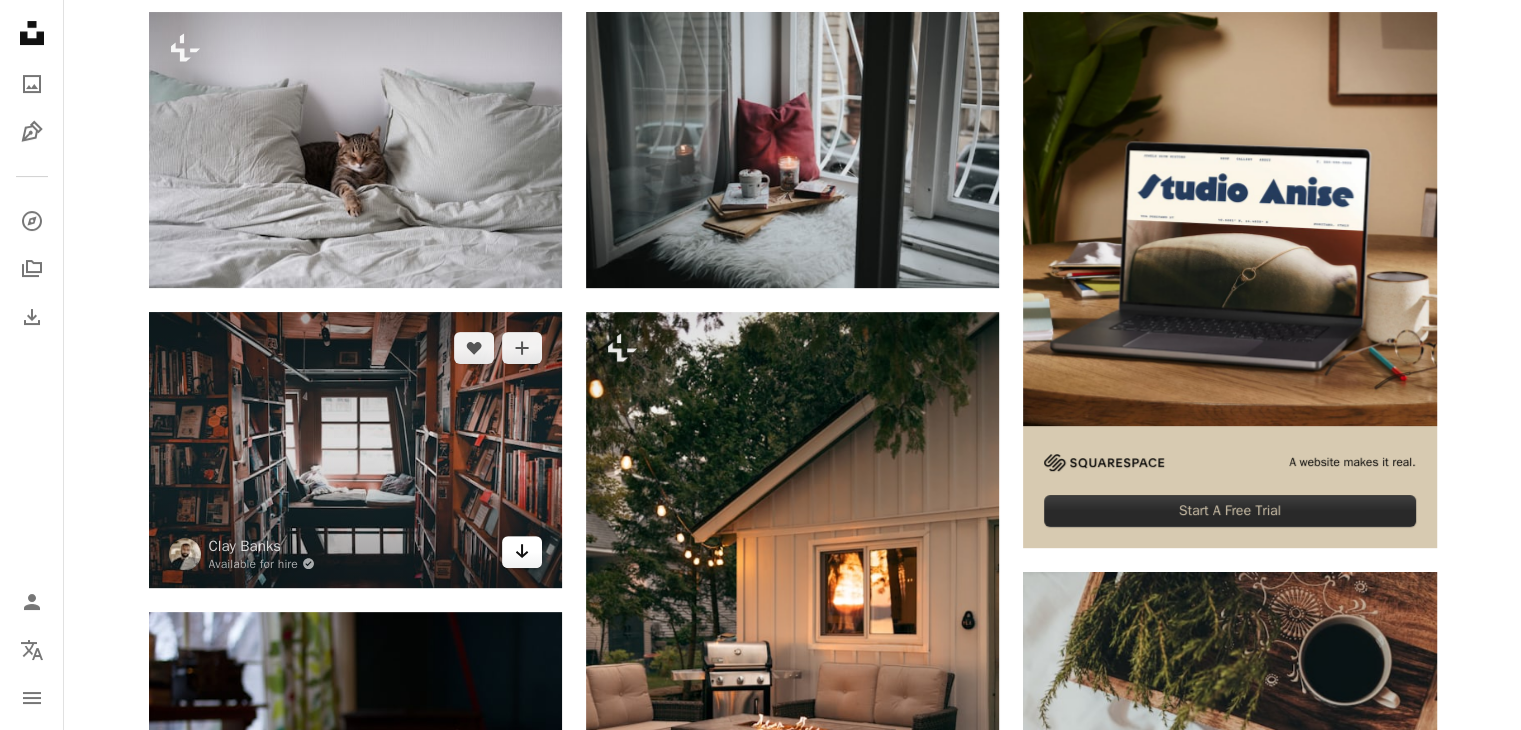 click 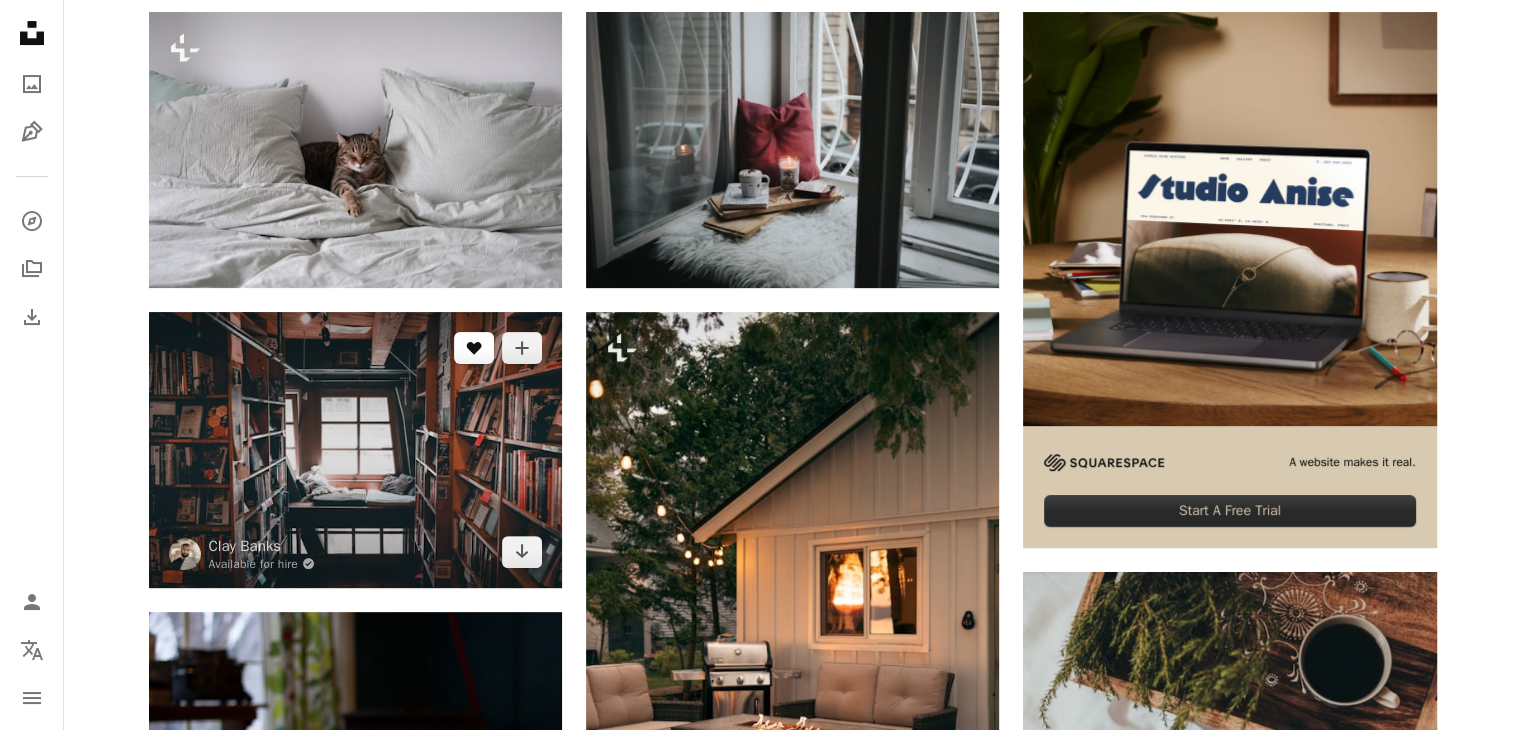 click on "A heart" 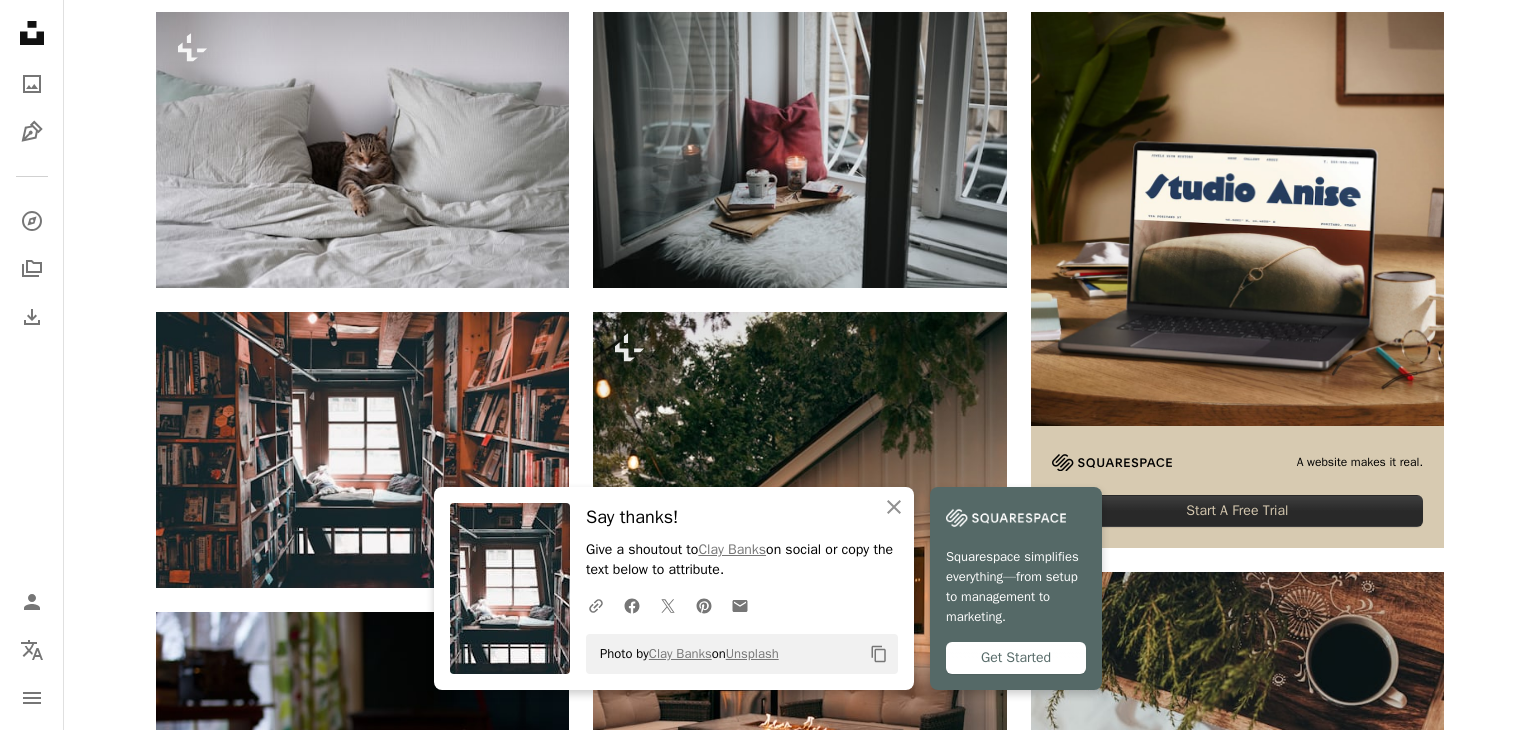 click on "An X shape An X shape Close Say thanks! Give a shoutout to  [FIRST] [LAST]  on social or copy the text below to attribute. A URL sharing icon (chains) Facebook icon X (formerly Twitter) icon Pinterest icon An envelope Photo by  [FIRST] [LAST]  on  Unsplash
Copy content Squarespace simplifies everything—from setup to management to marketing. Get Started Join Unsplash Already have an account?  Login First name Last name Email Username  (only letters, numbers and underscores) Password  (min. 8 char) Join By joining, you agree to the  Terms  and  Privacy Policy ." at bounding box center (768, 29817) 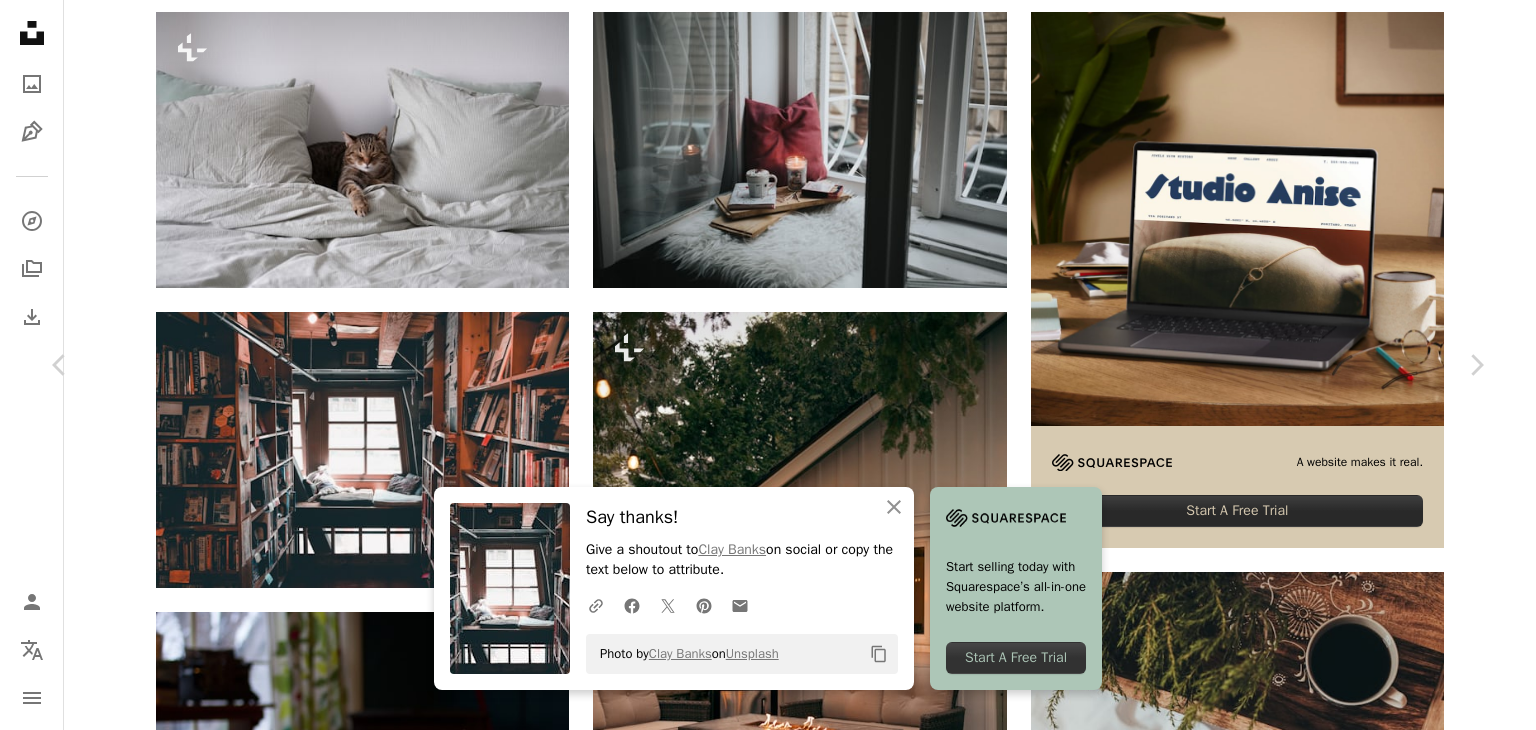 scroll, scrollTop: 3923, scrollLeft: 0, axis: vertical 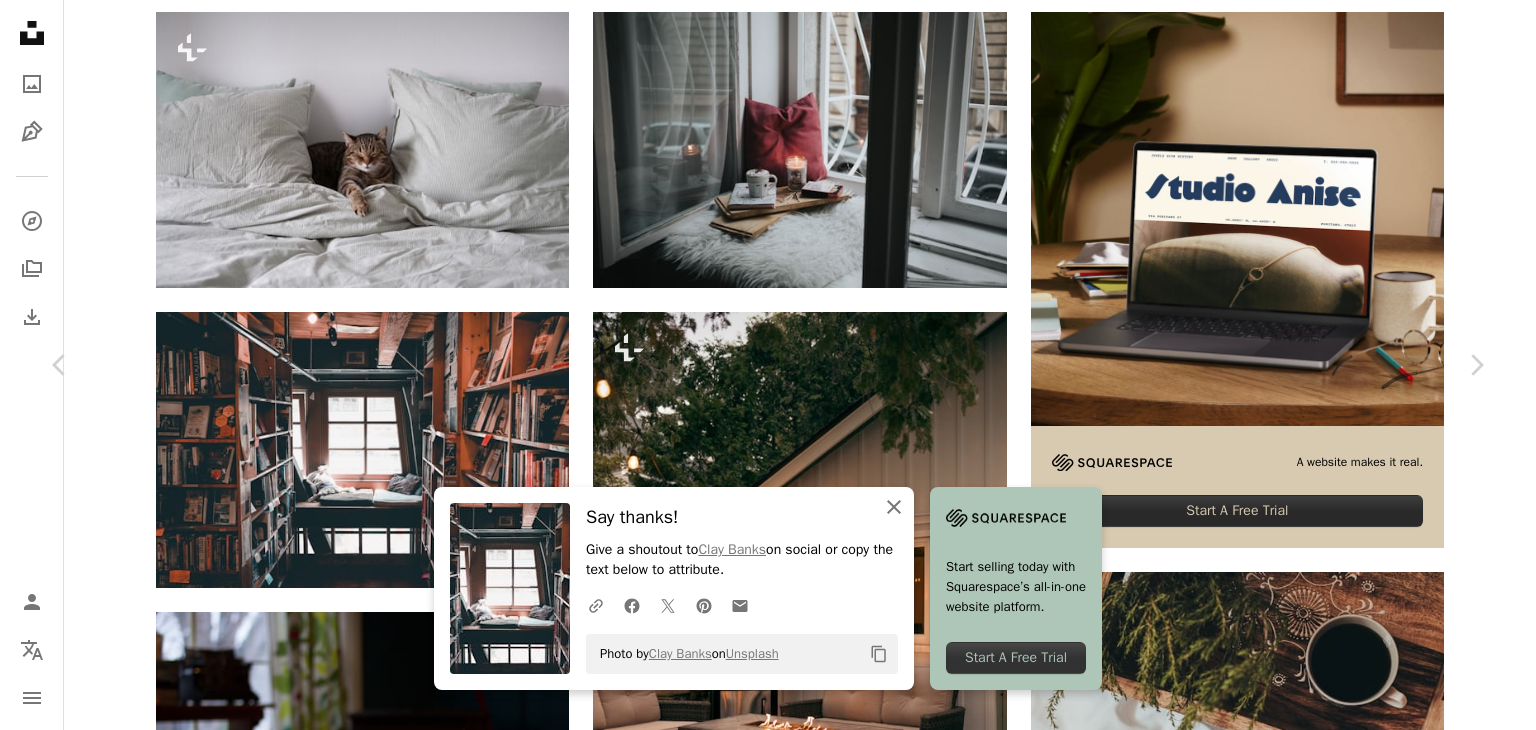 click on "An X shape" 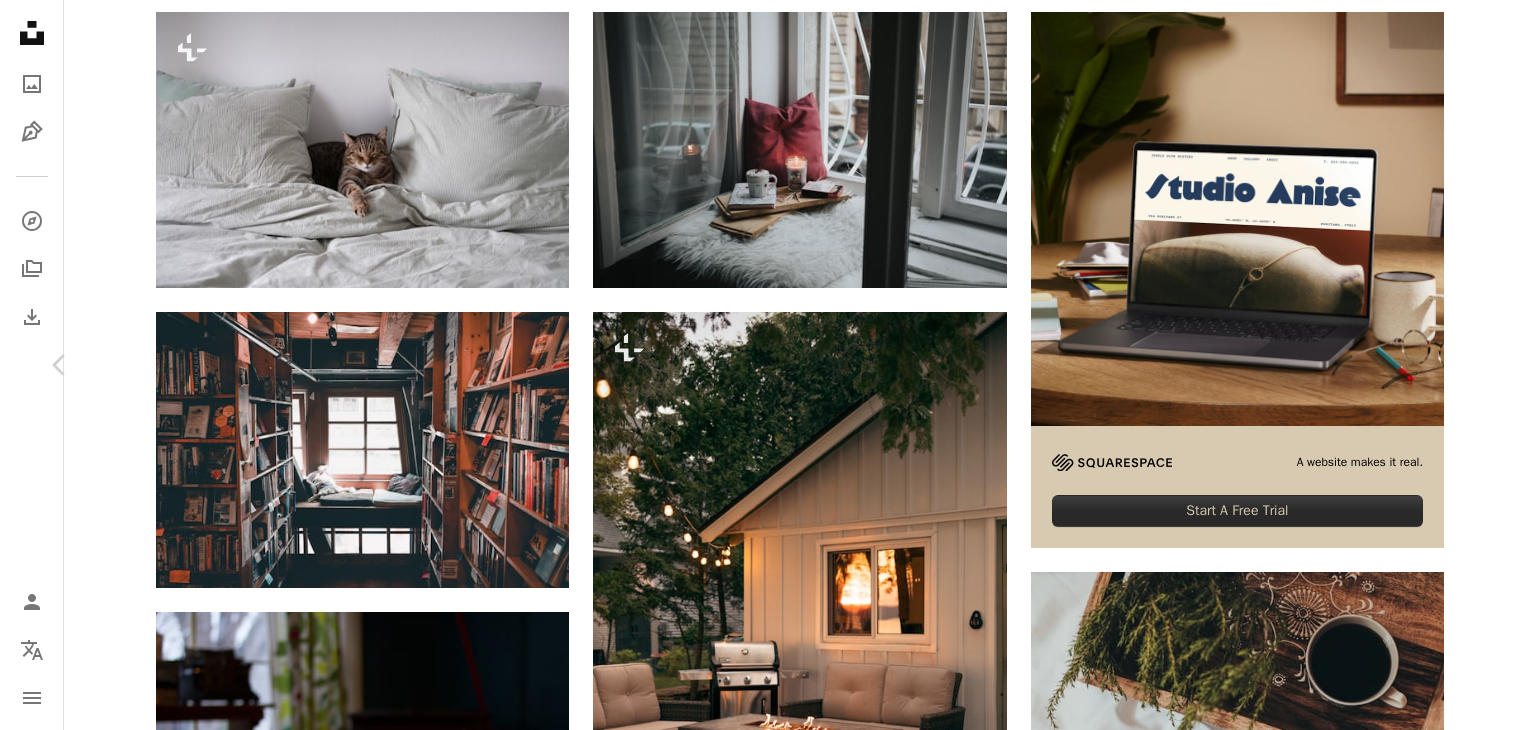 click on "Chevron right" at bounding box center [1476, 365] 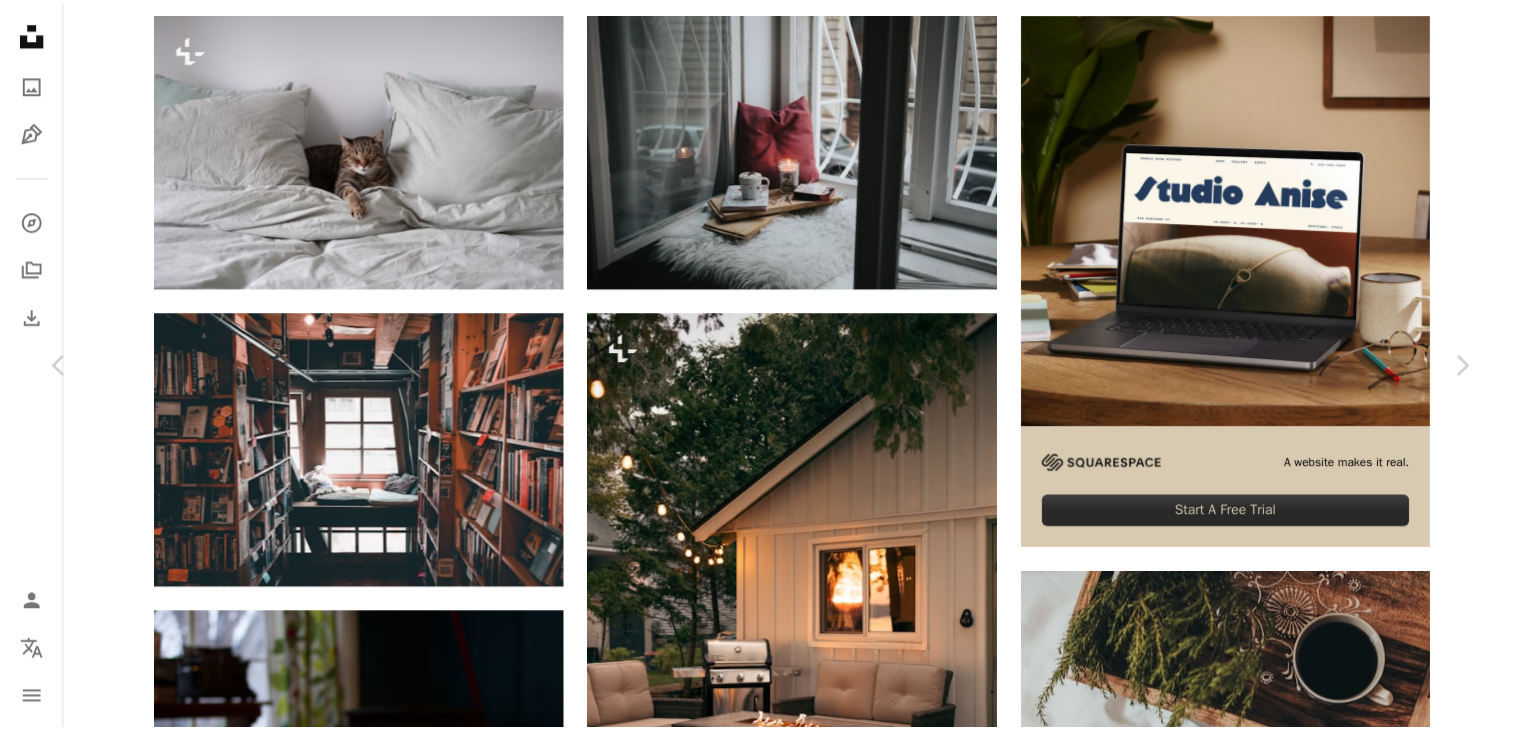 scroll, scrollTop: 0, scrollLeft: 0, axis: both 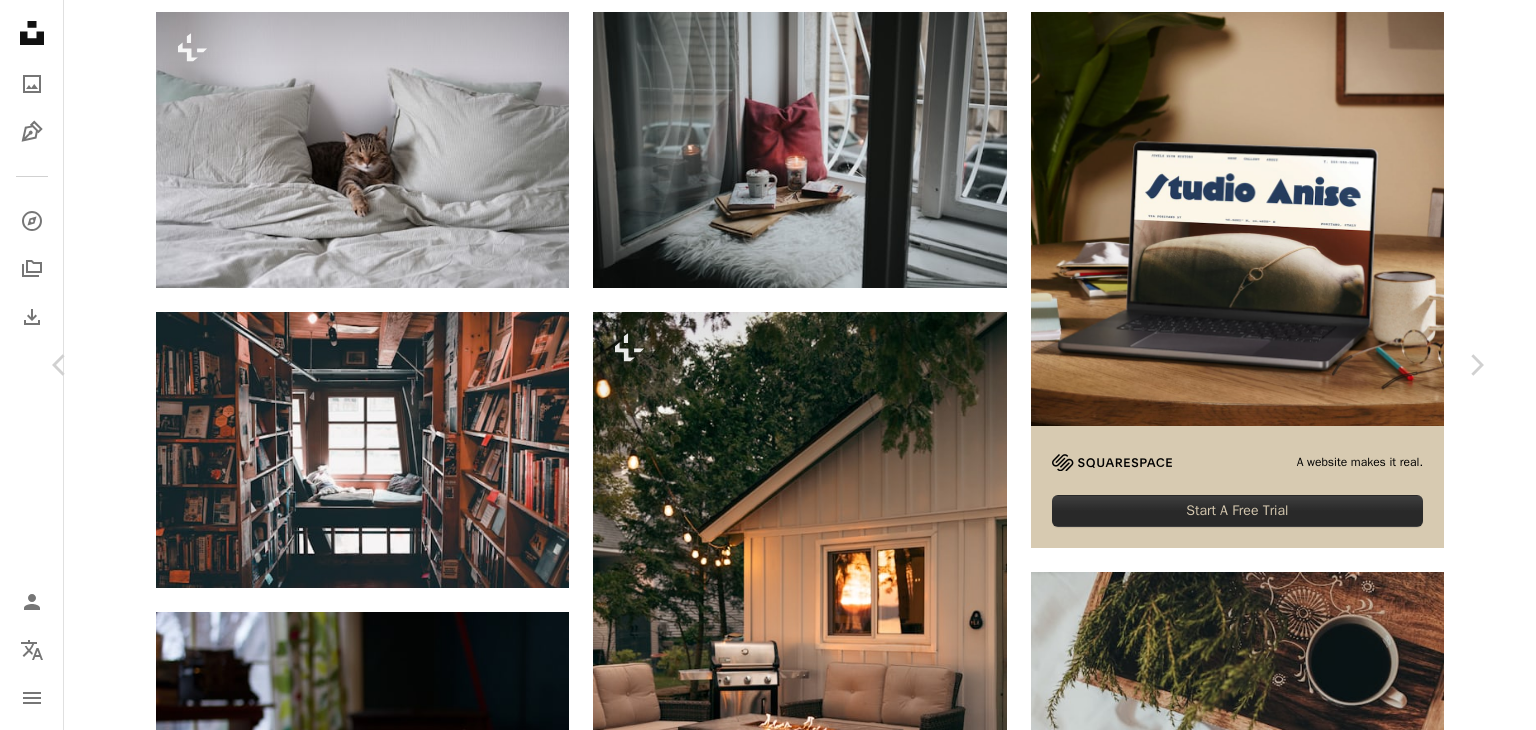 click on "Say thanks! Give a shoutout to  [FIRST] [LAST]  on social or copy the text below to attribute. Photo by  [FIRST] [LAST]  on  Unsplash
Copy content [FIRST] [LAST] For  Unsplash+" at bounding box center (768, 29817) 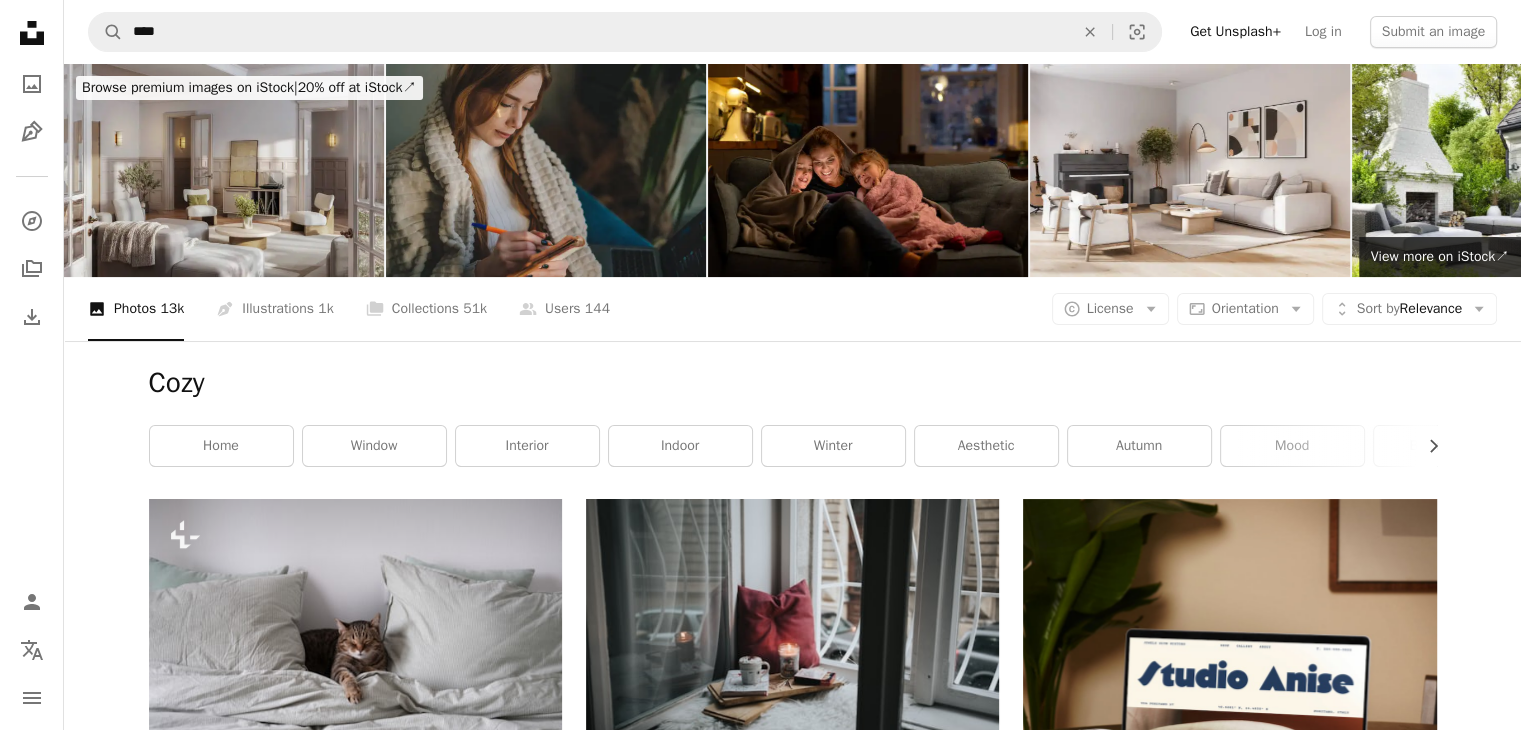 scroll, scrollTop: 181, scrollLeft: 0, axis: vertical 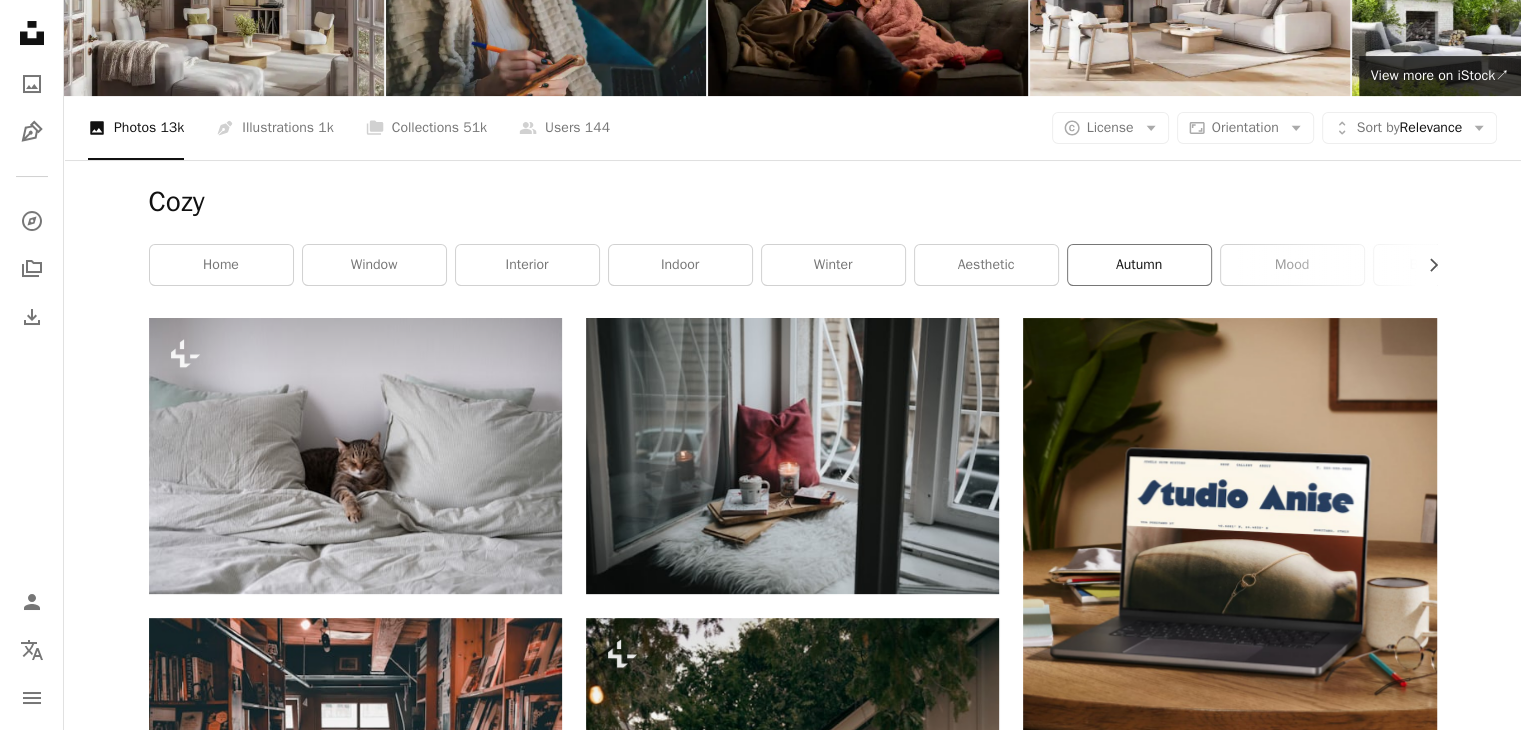 click on "autumn" at bounding box center (1139, 265) 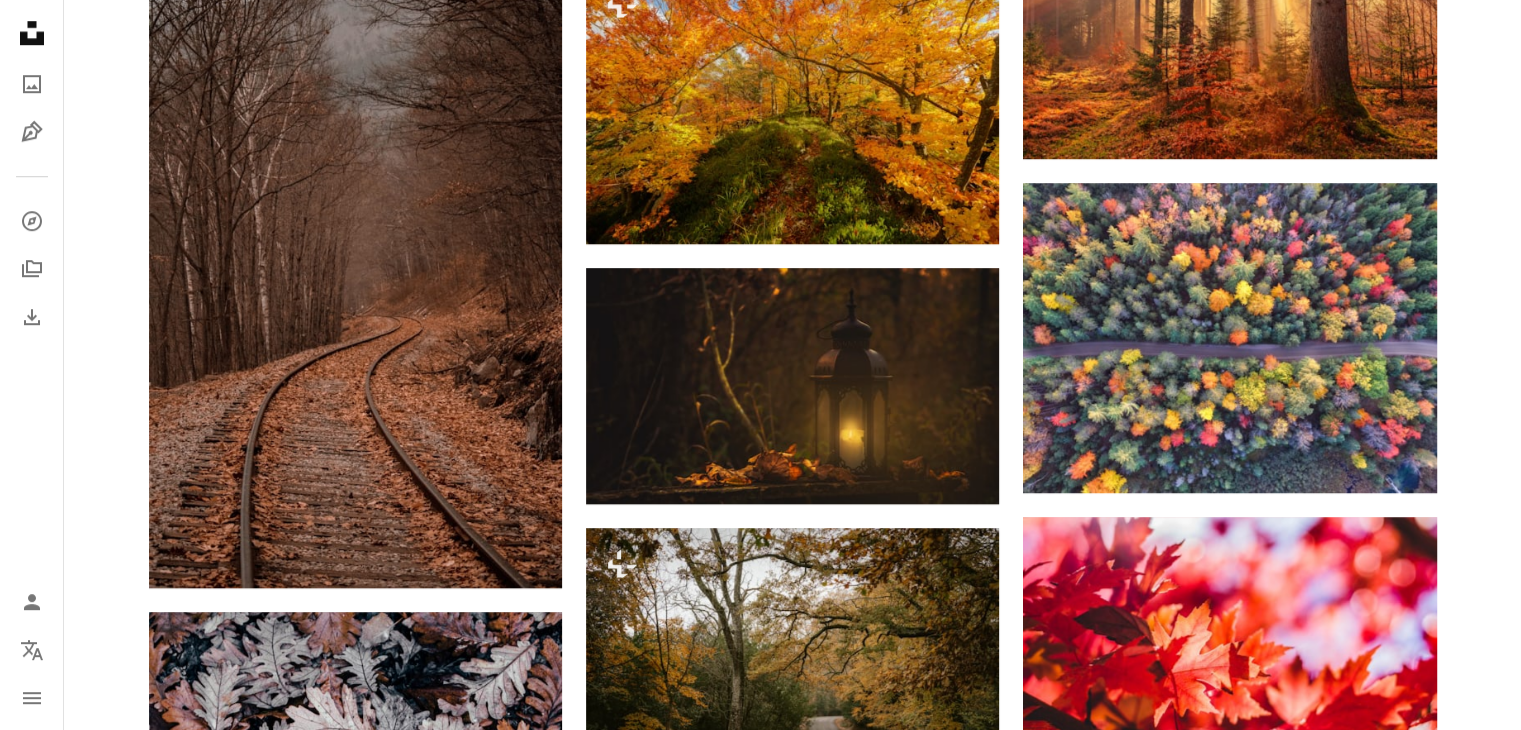 scroll, scrollTop: 0, scrollLeft: 0, axis: both 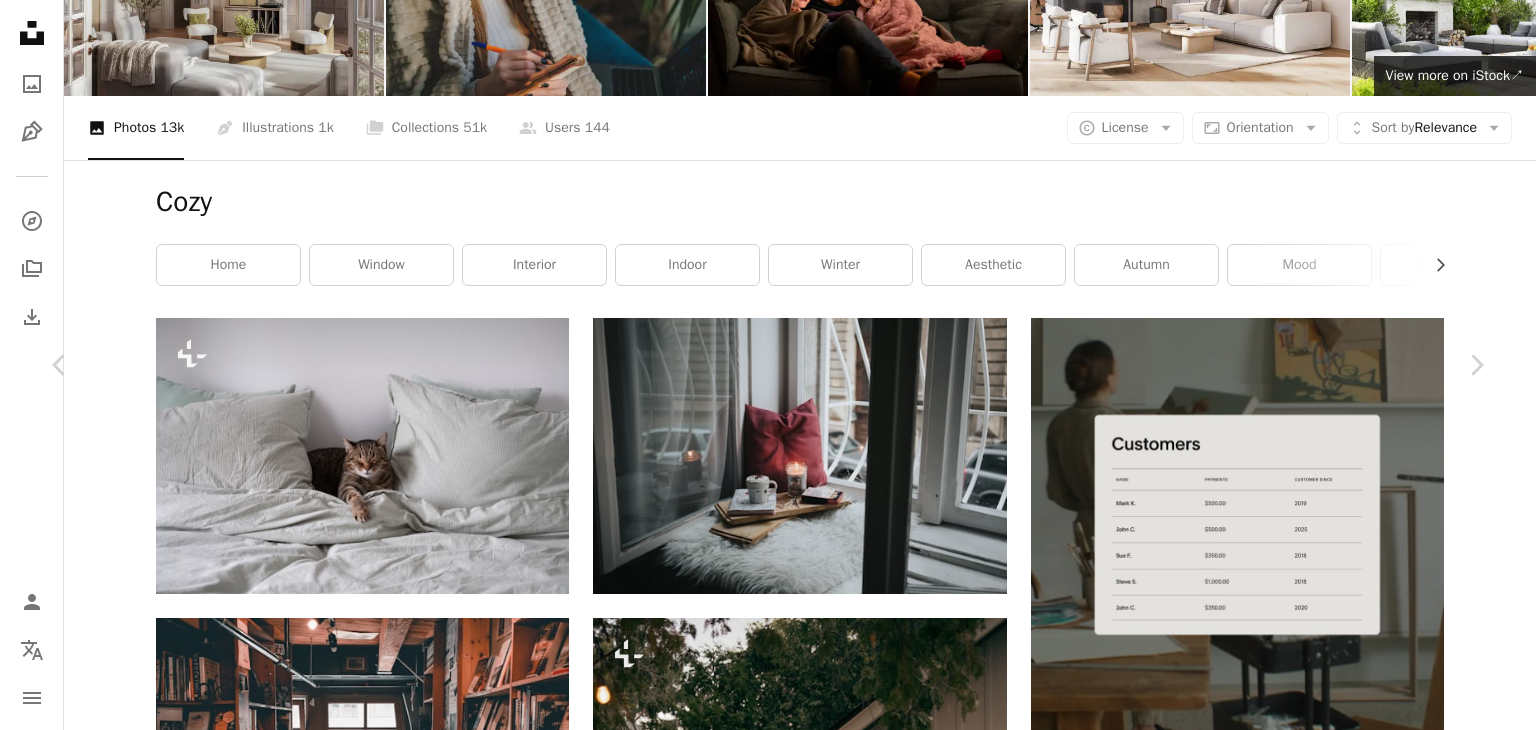 click on "An X shape Chevron left Chevron right [FIRST] [LAST] Available for hire A checkmark inside of a circle A heart A plus sign Download free Chevron down Zoom in Views 14,760,465 Downloads 119,281 Featured in Photos A forward-right arrow Share Info icon Info More Actions Taken at a cozy little bookstore in Seattle. You can hang out as long as you’d like and read whatevers on the shelves [ IG: @[USERNAME] ] A map marker Left Bank Books, Seattle, United States Calendar outlined Published on  August 3, 2018 Camera NIKON CORPORATION, NIKON D810 Safety Free to use under the  Unsplash License book education library room window reading morning relax cool bookshelf cozy knowledge bookstore explore pillow cosy literacy educate literary wallpaper Free images Browse premium related images on iStock  |  Save 20% with code UNSPLASH20 View more on iStock  ↗ Related images A heart A plus sign [FIRST] [LAST] Available for hire A checkmark inside of a circle Arrow pointing down A heart A plus sign [FIRST] [LAST] A heart" at bounding box center (768, 31040) 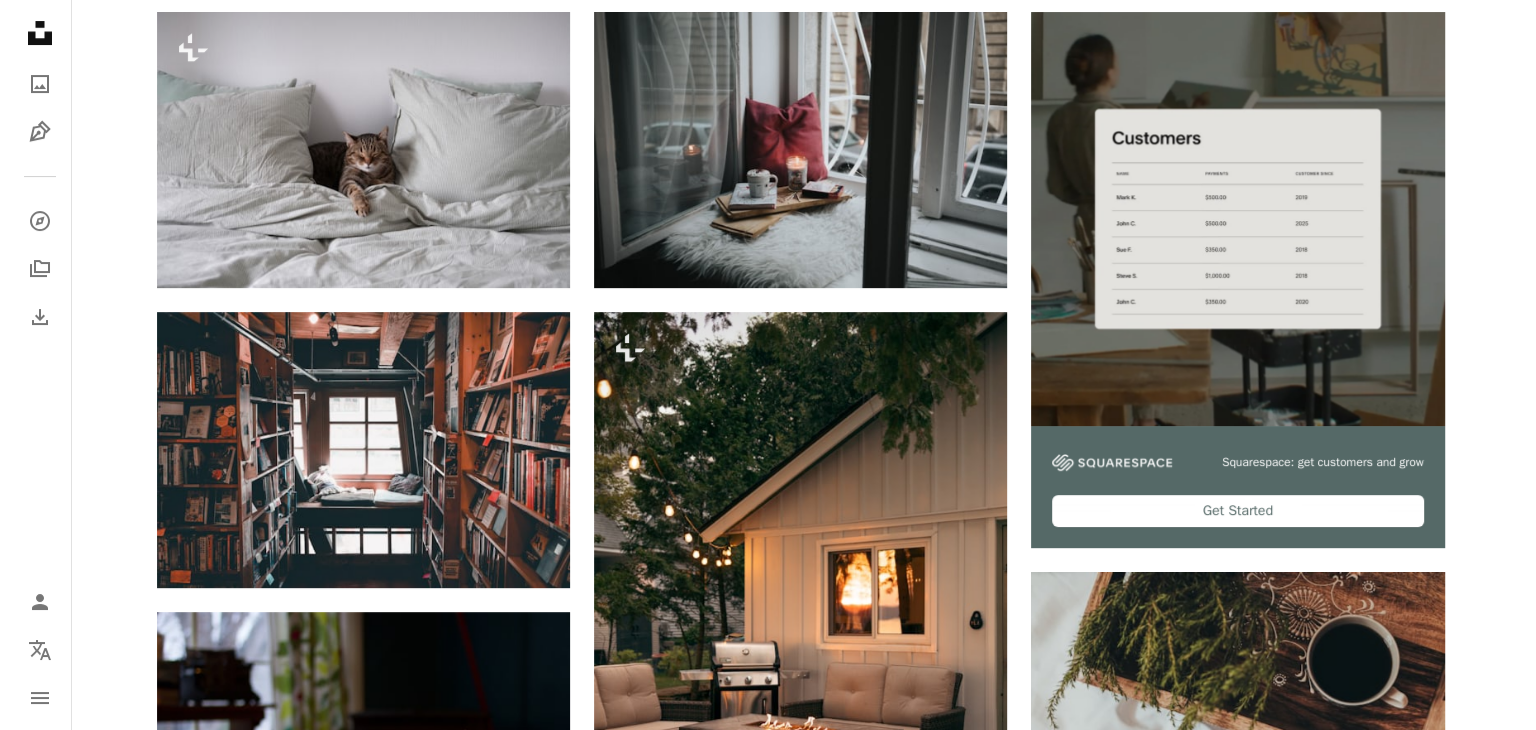 scroll, scrollTop: 0, scrollLeft: 0, axis: both 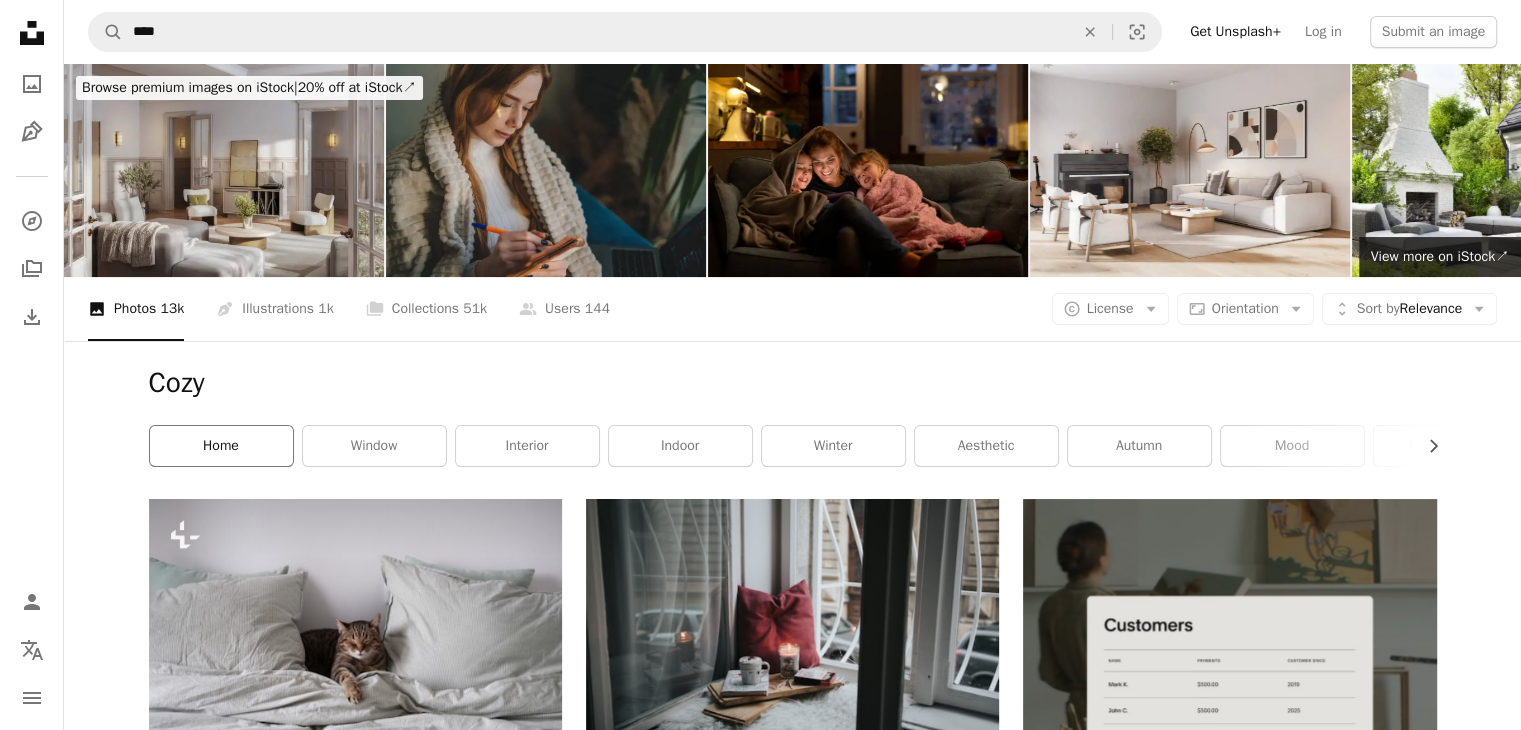 click on "home" at bounding box center (221, 446) 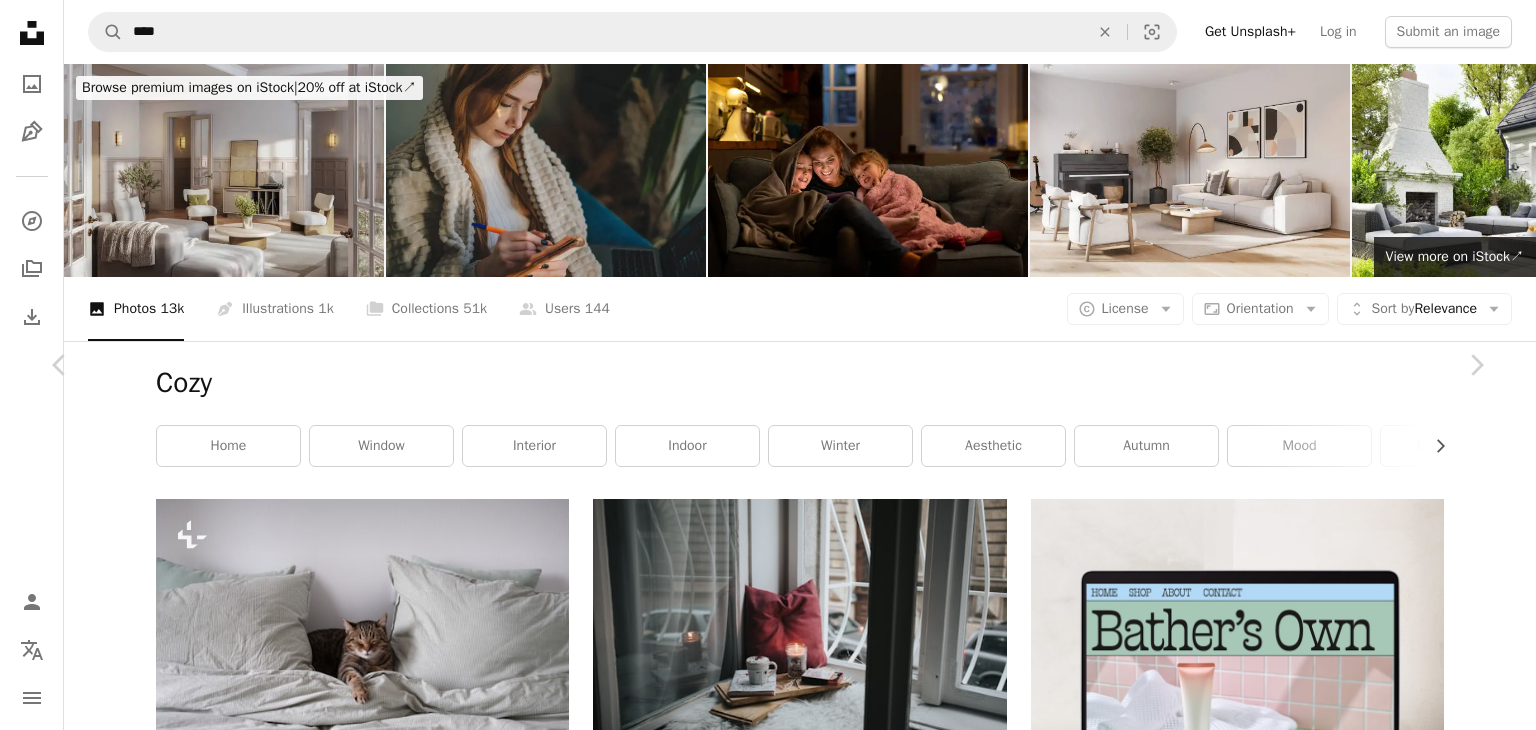 click on "An X shape" at bounding box center [20, 20] 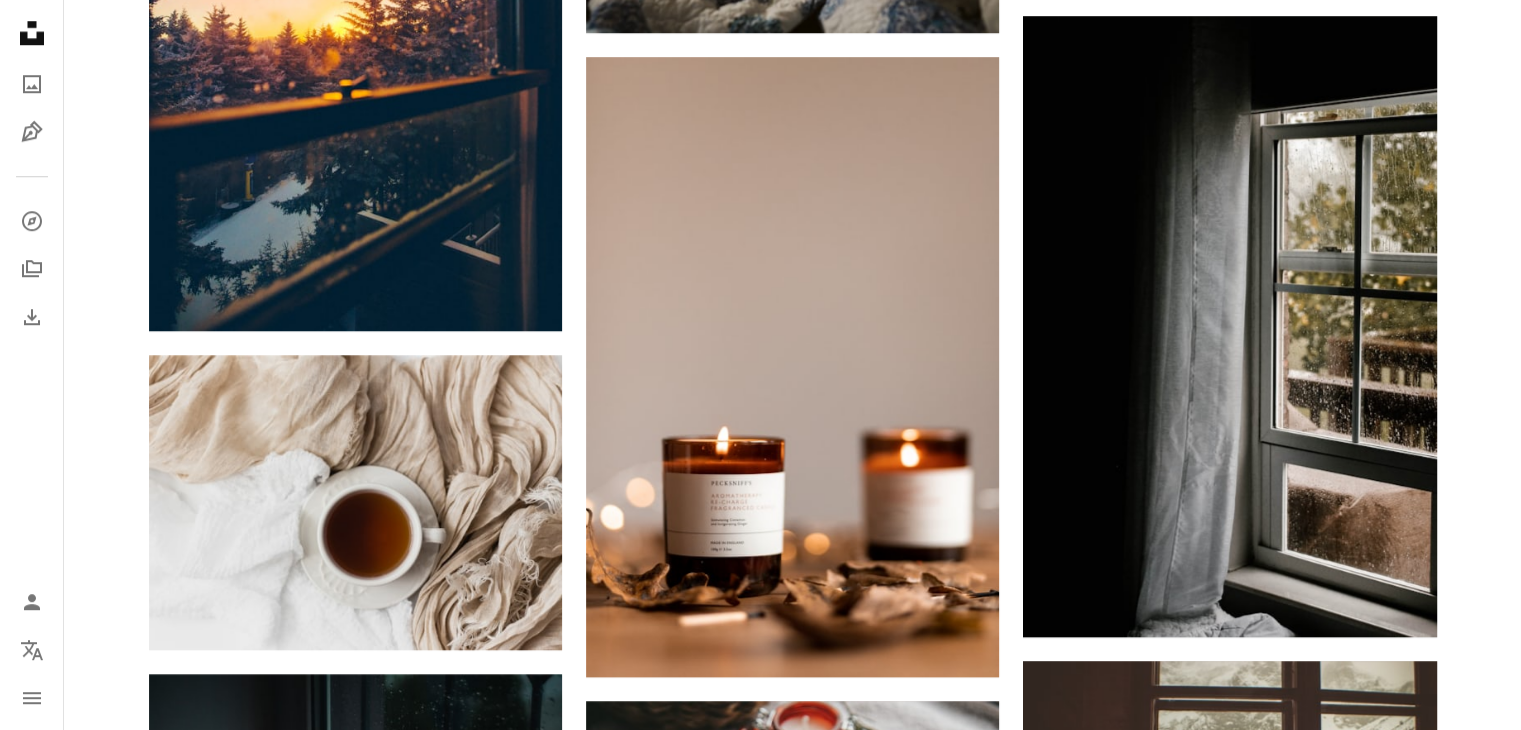scroll, scrollTop: 1586, scrollLeft: 0, axis: vertical 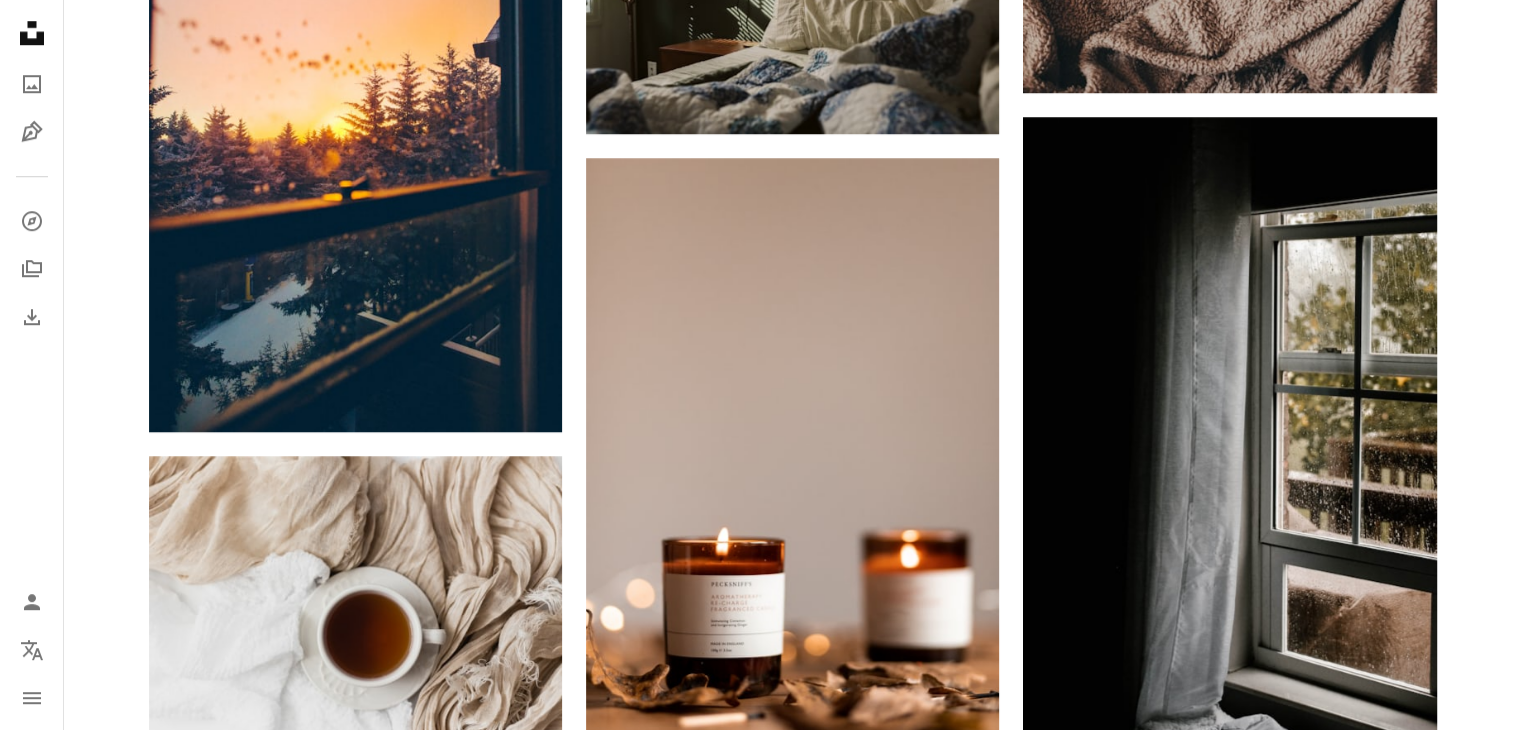 click at bounding box center [1229, 899] 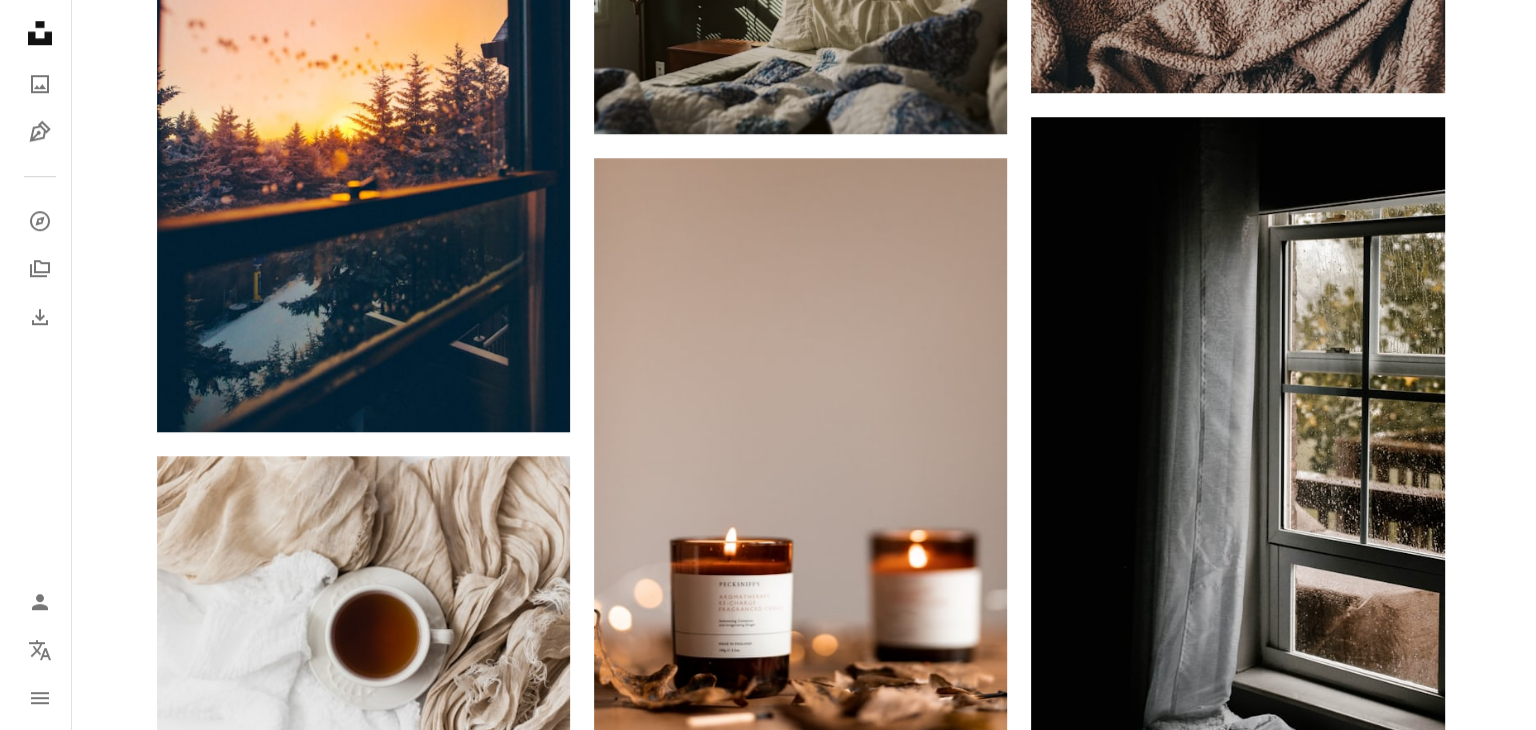scroll, scrollTop: 1410, scrollLeft: 0, axis: vertical 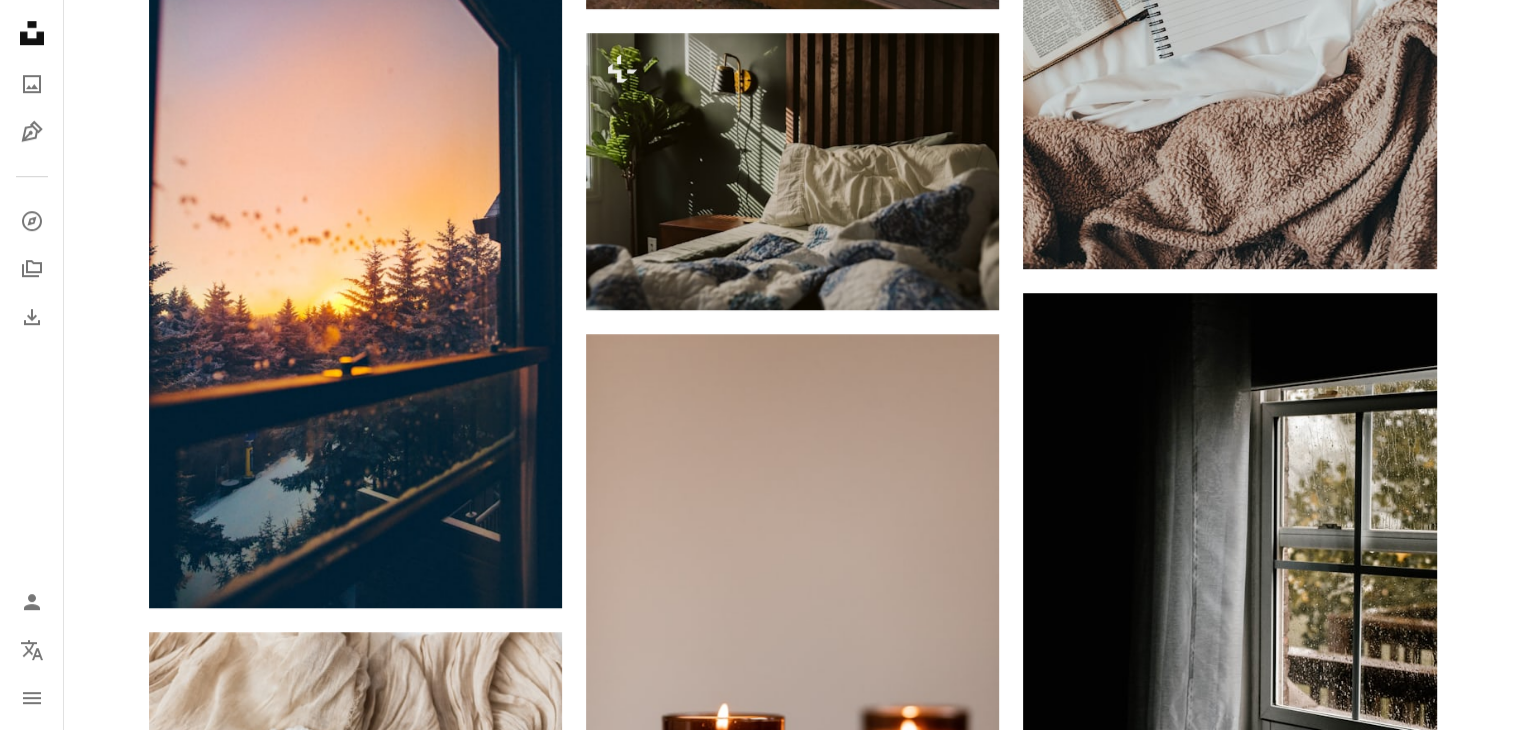 click at bounding box center (1229, 1075) 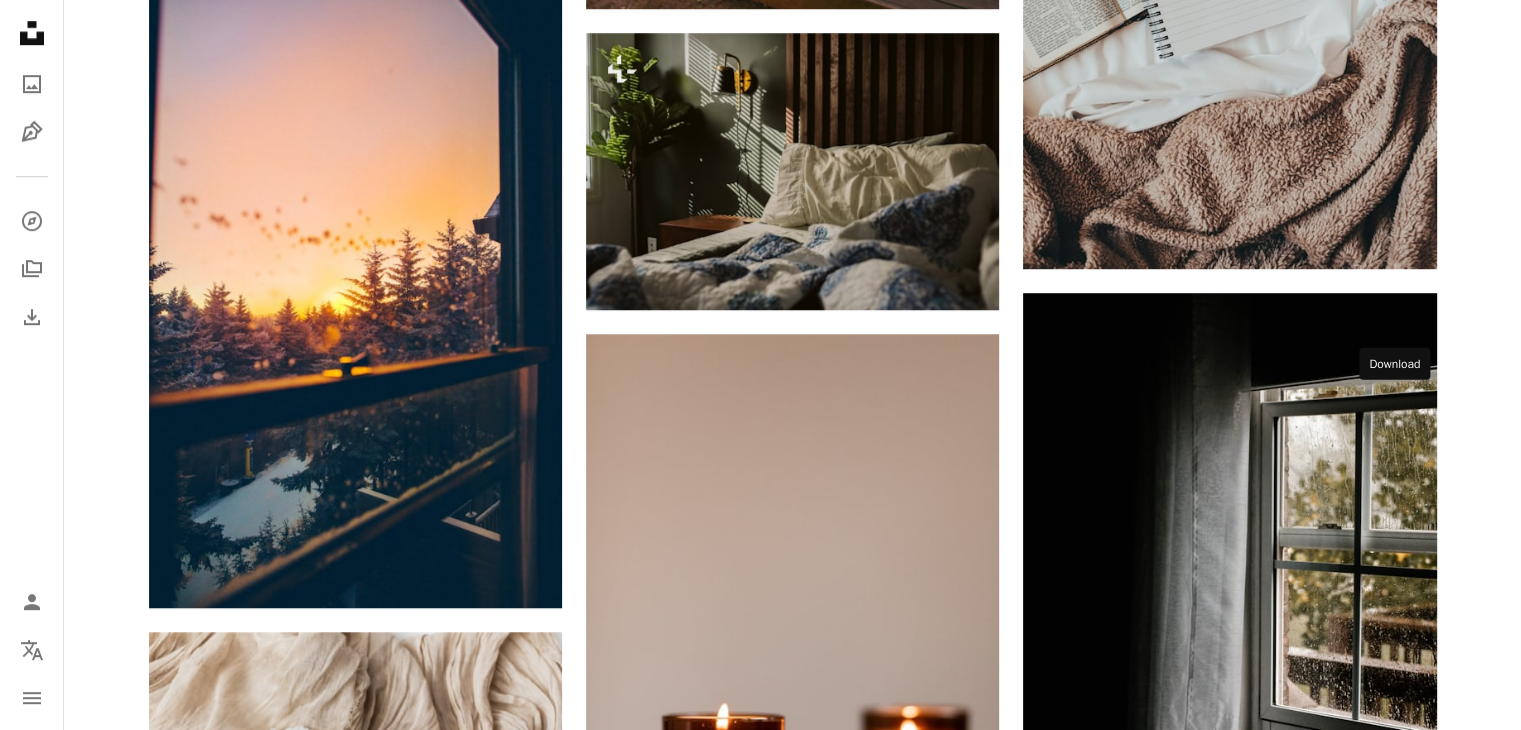 click on "Arrow pointing down" 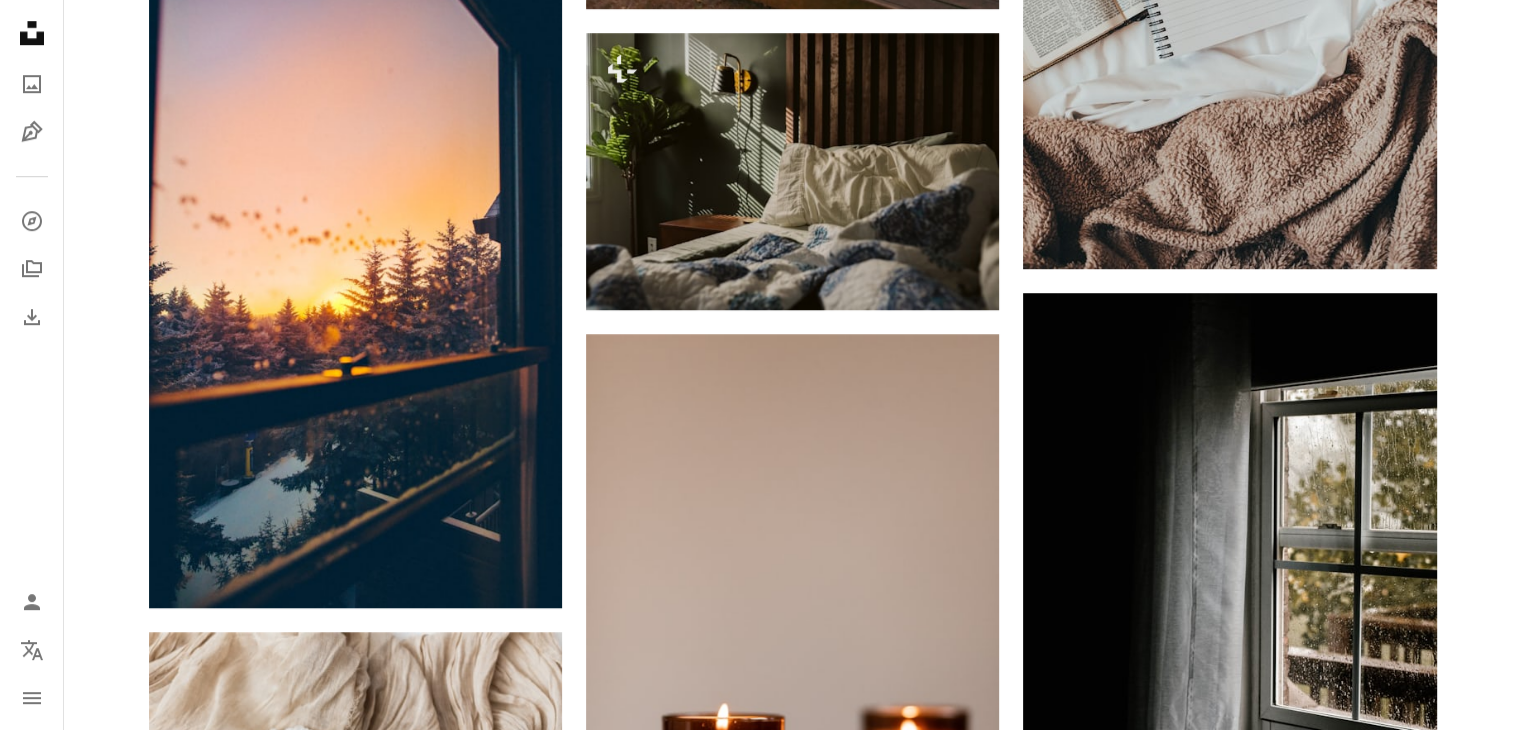 click on "A heart" at bounding box center [1349, 974] 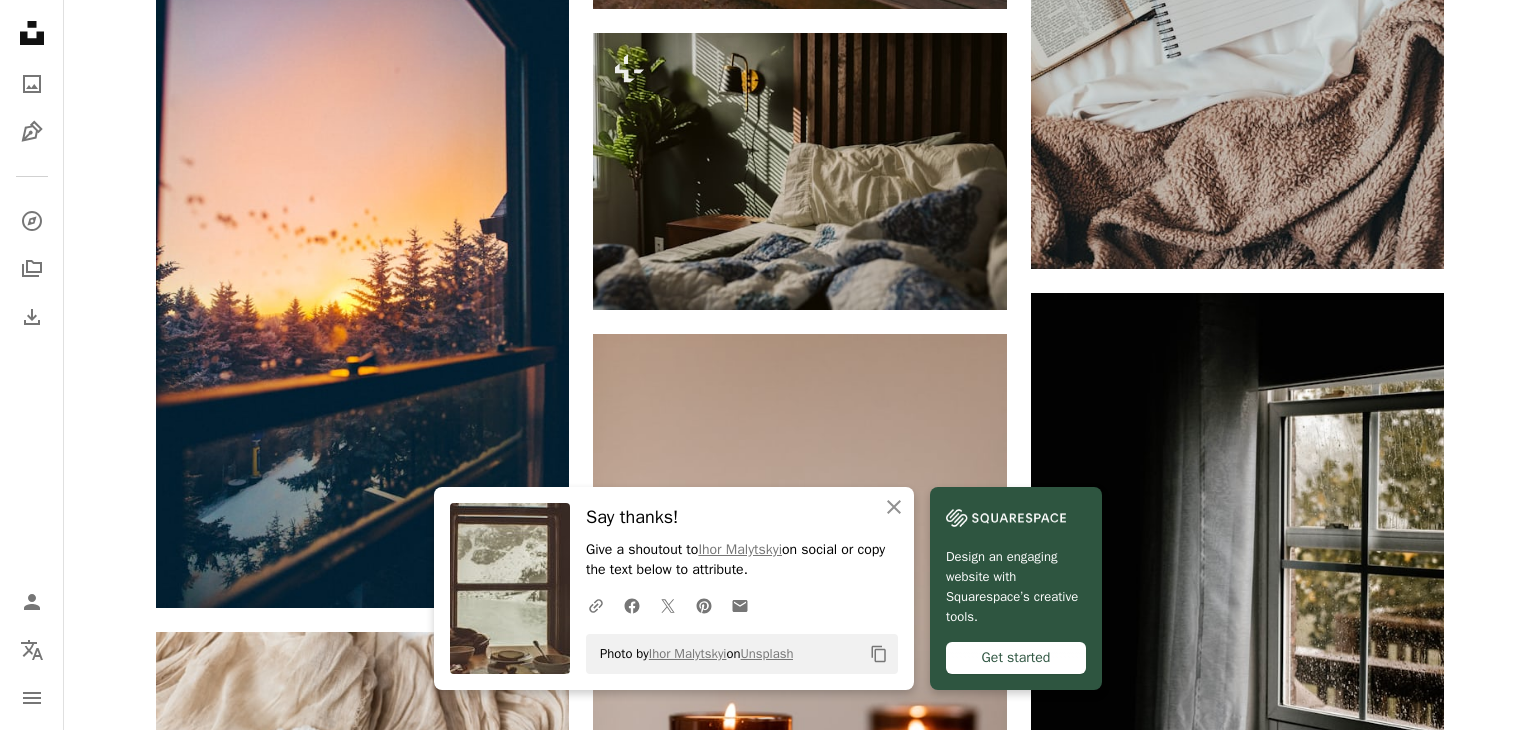 click on "Last name" at bounding box center (1021, 29728) 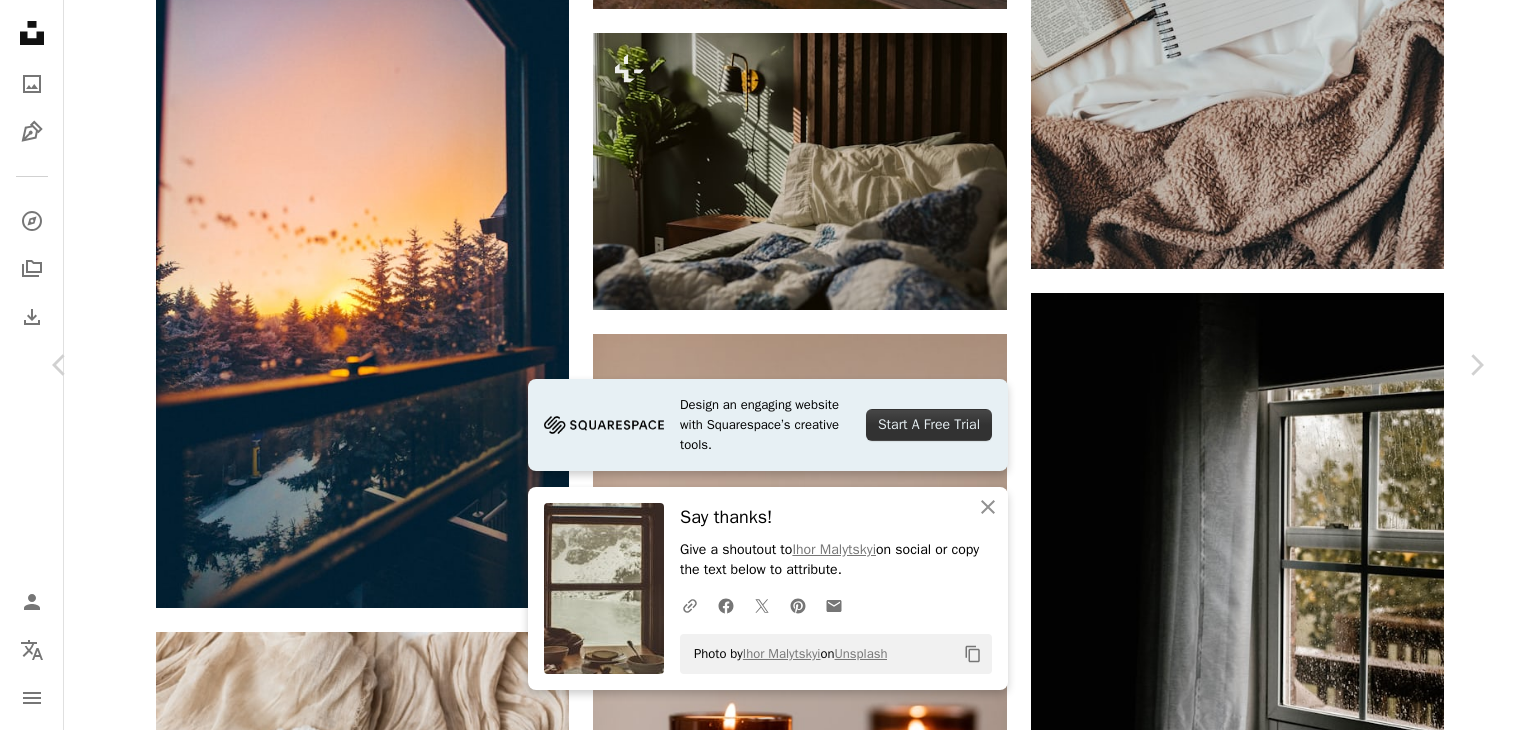 scroll, scrollTop: 1100, scrollLeft: 0, axis: vertical 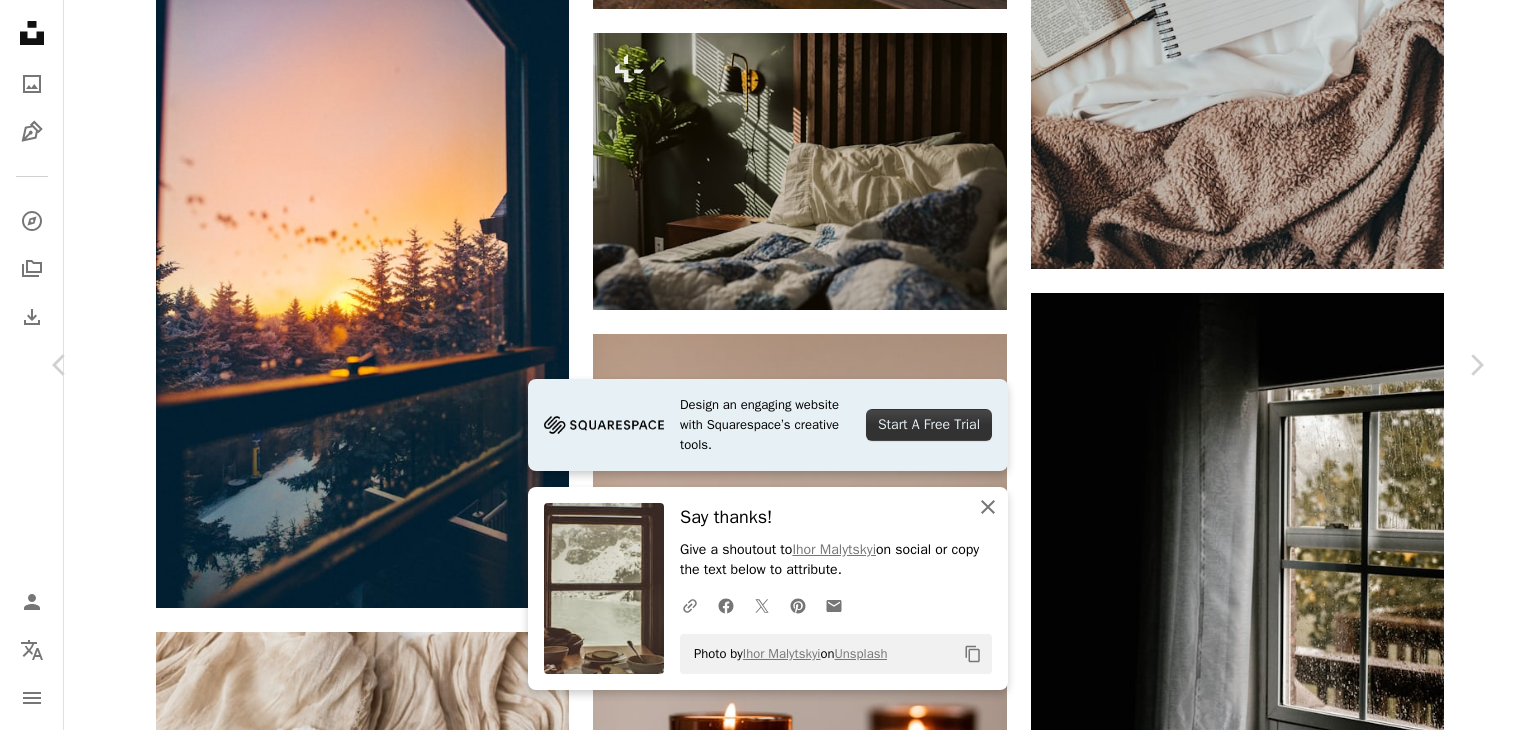 click on "An X shape" 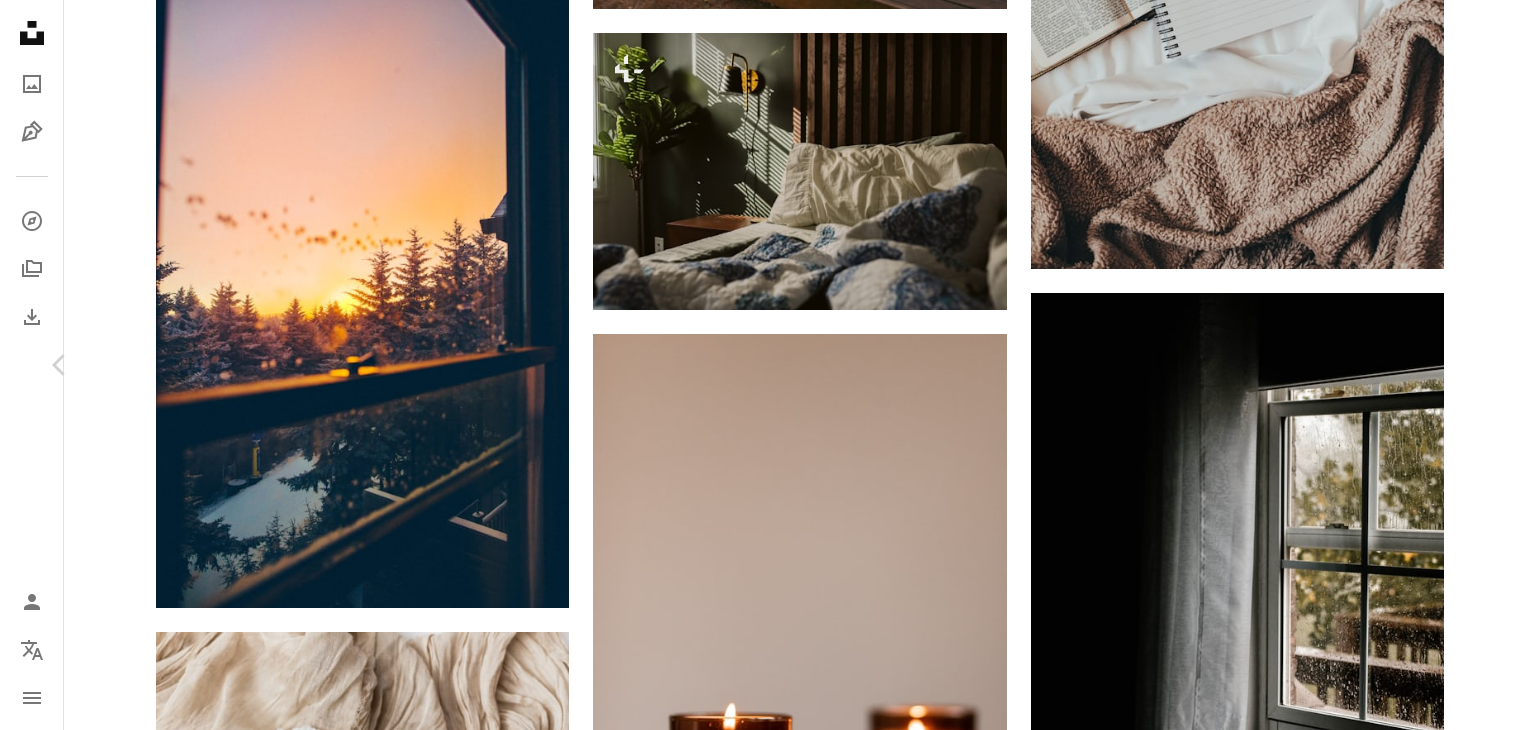 click 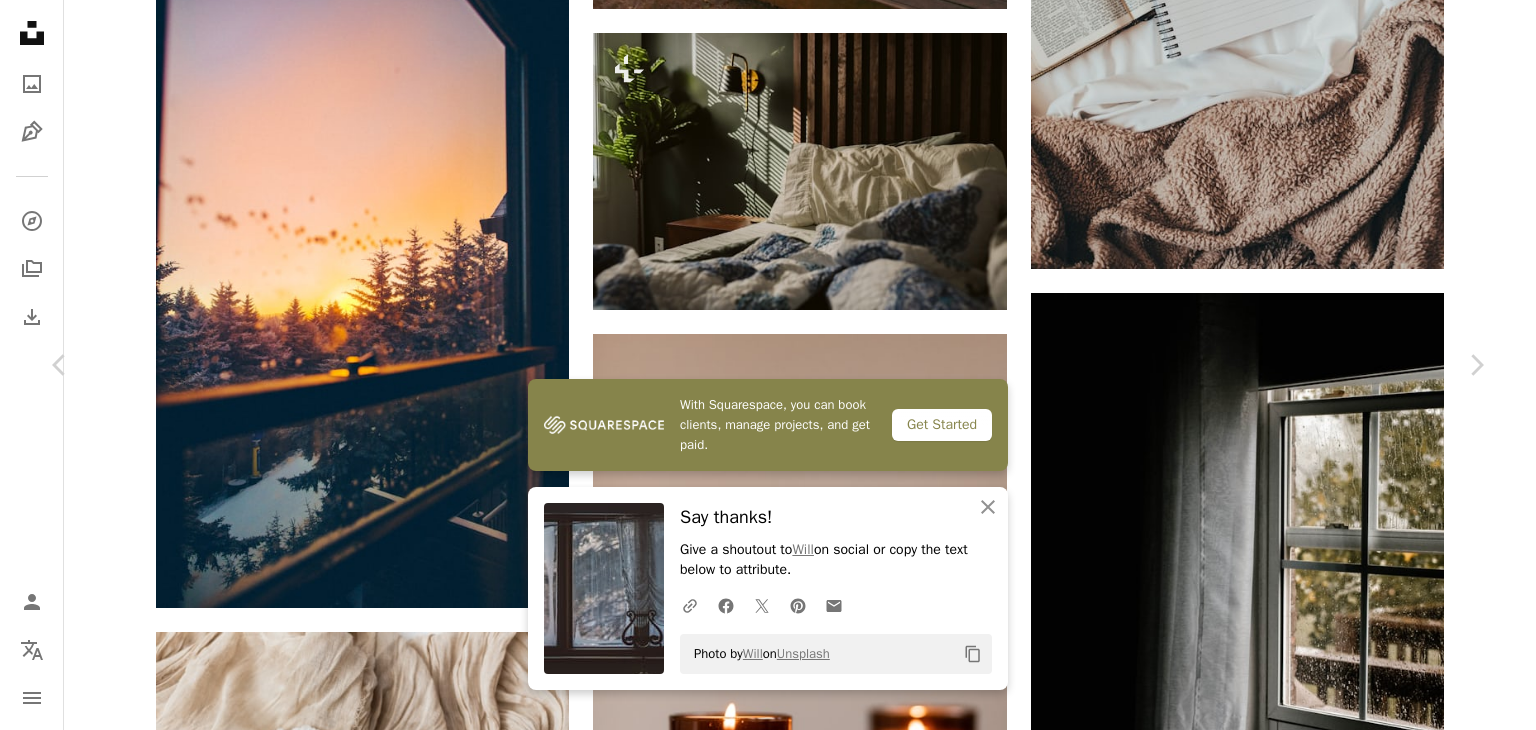 scroll, scrollTop: 3446, scrollLeft: 0, axis: vertical 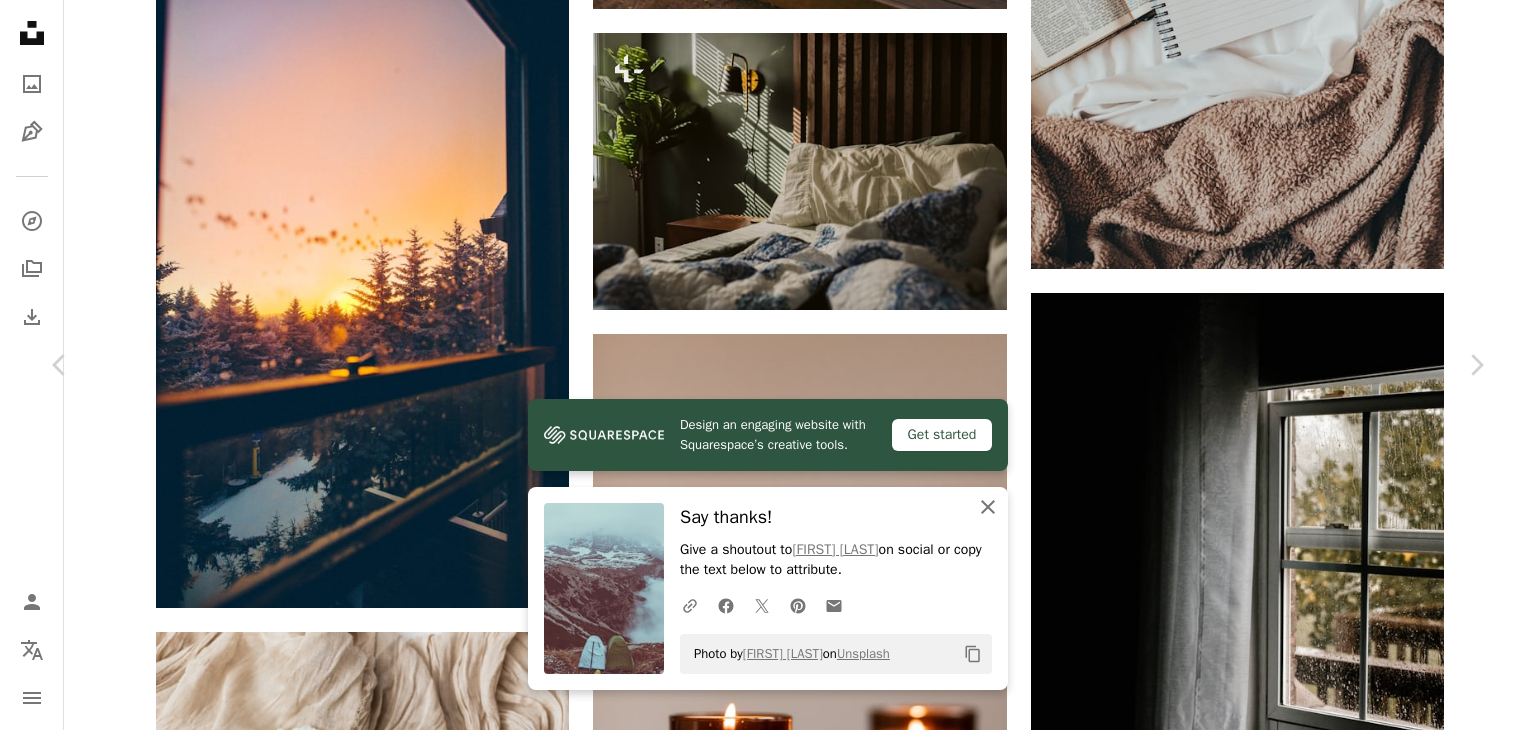 click on "An X shape" 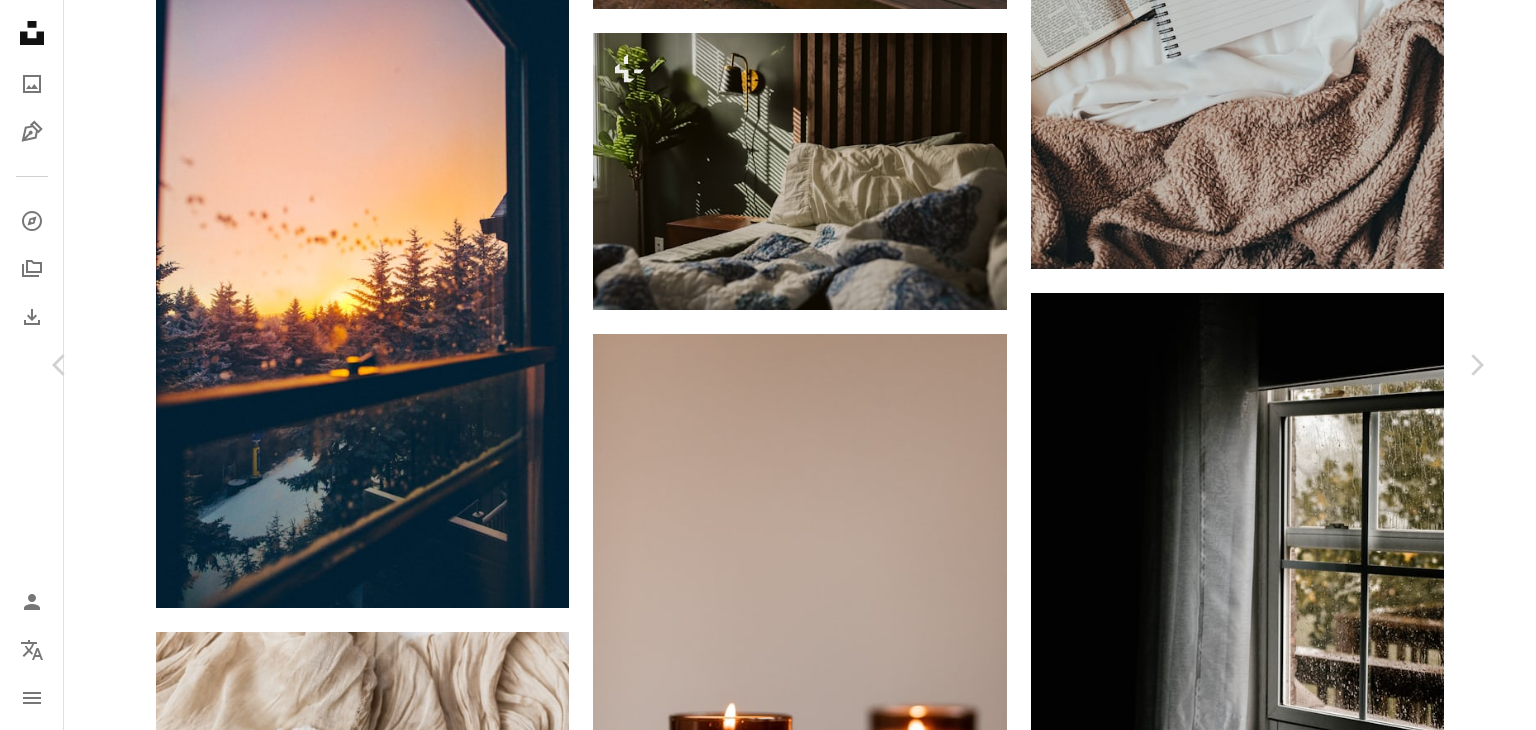 click on "Arrow pointing down" at bounding box center (918, 30136) 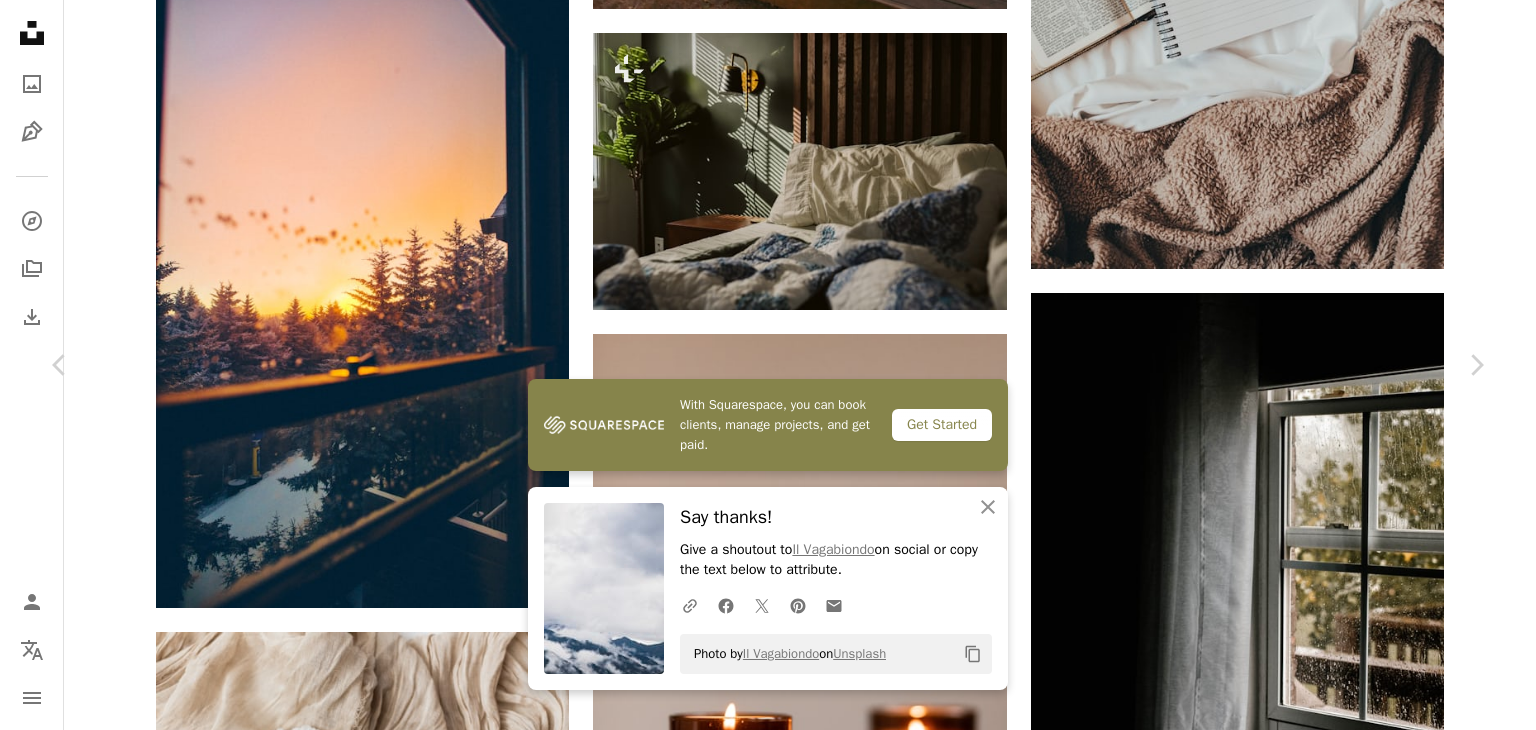 scroll, scrollTop: 5541, scrollLeft: 0, axis: vertical 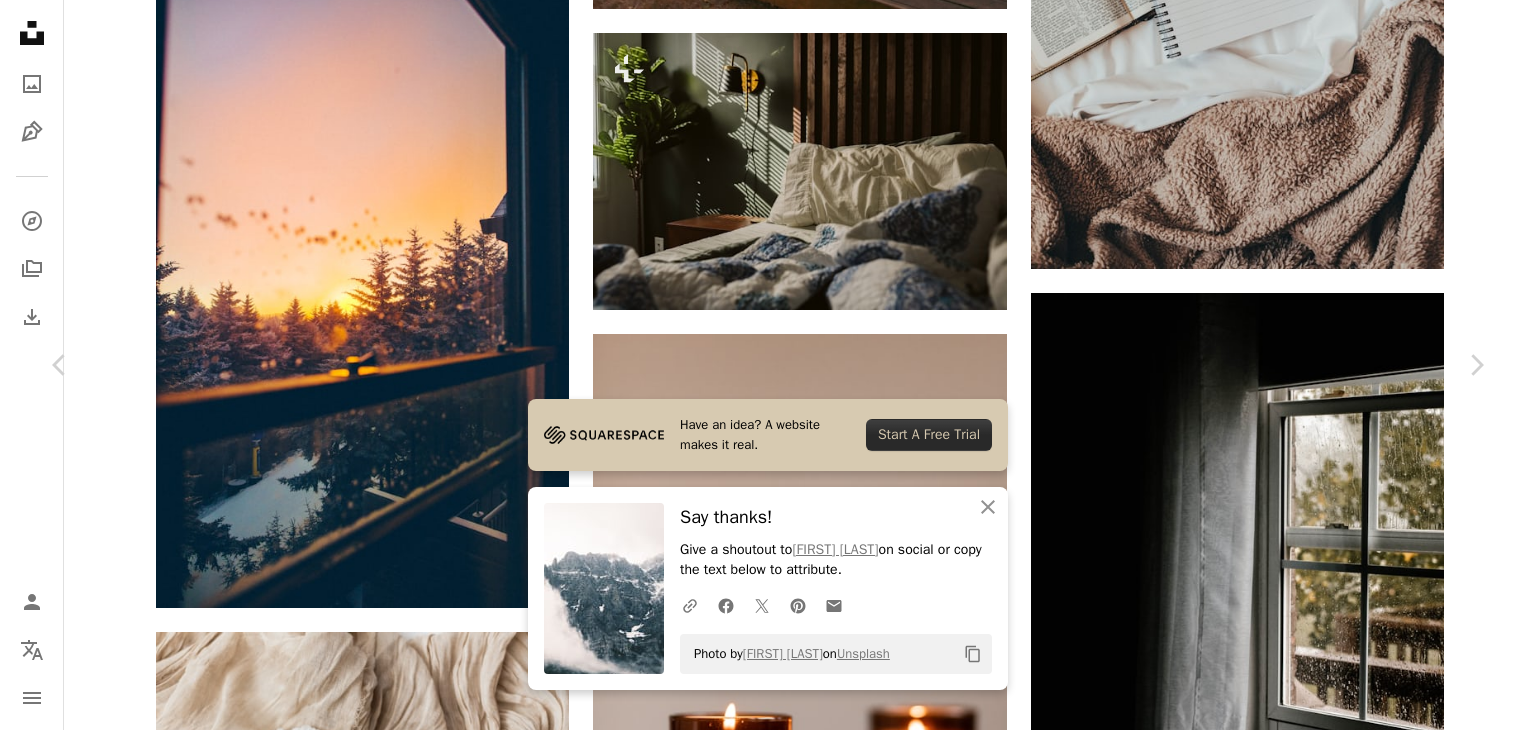 click at bounding box center (341, 30029) 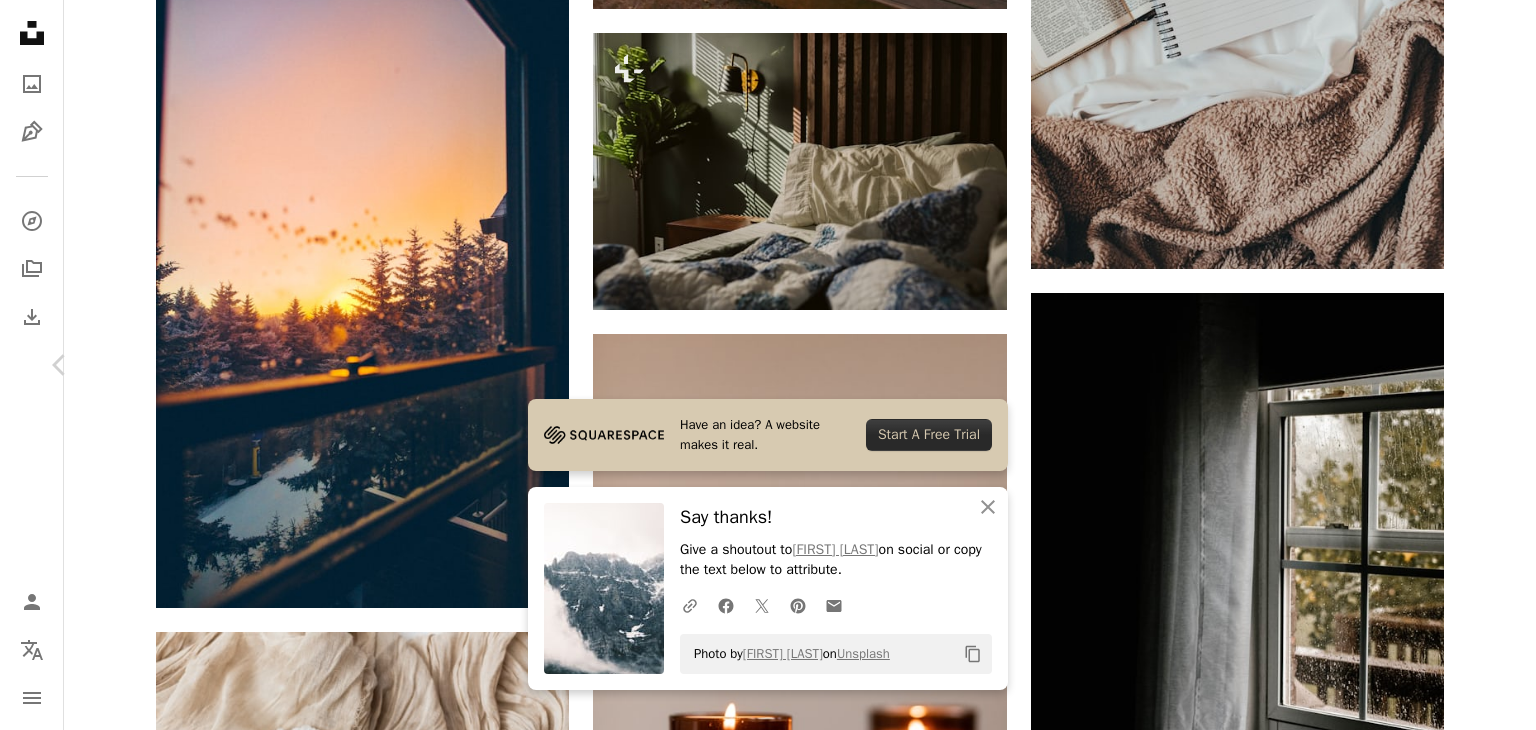 scroll, scrollTop: 0, scrollLeft: 0, axis: both 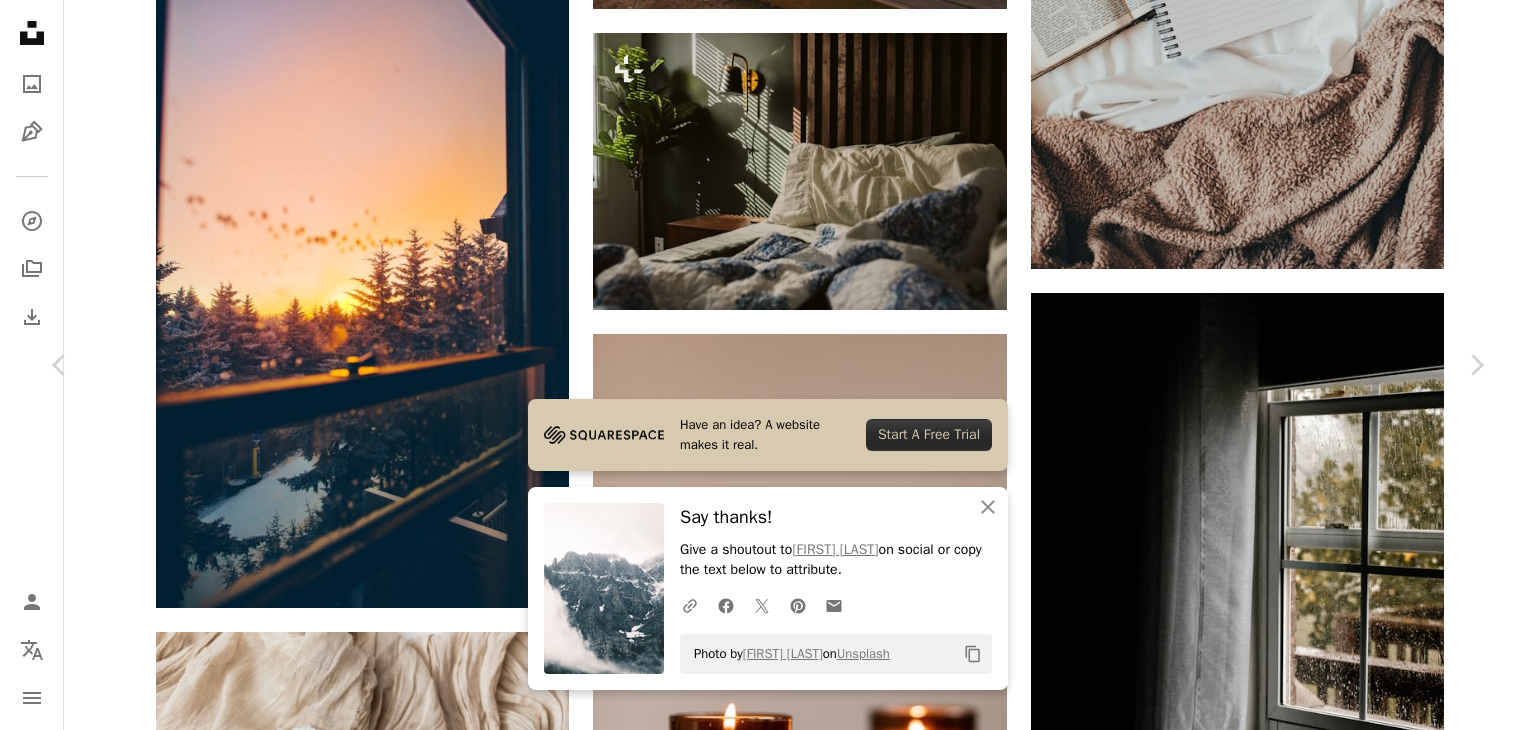 drag, startPoint x: 1521, startPoint y: 87, endPoint x: 1523, endPoint y: 159, distance: 72.02777 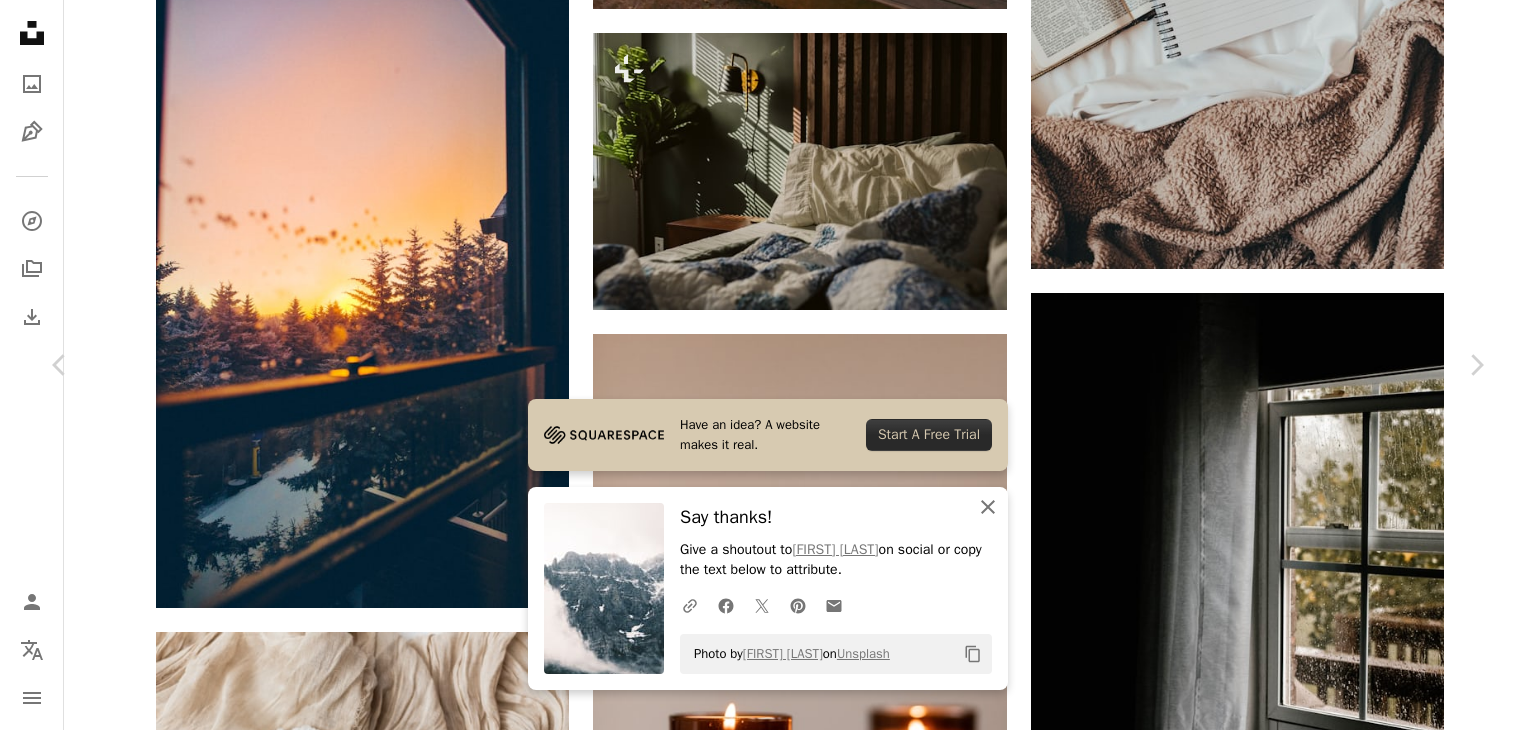 click on "An X shape" 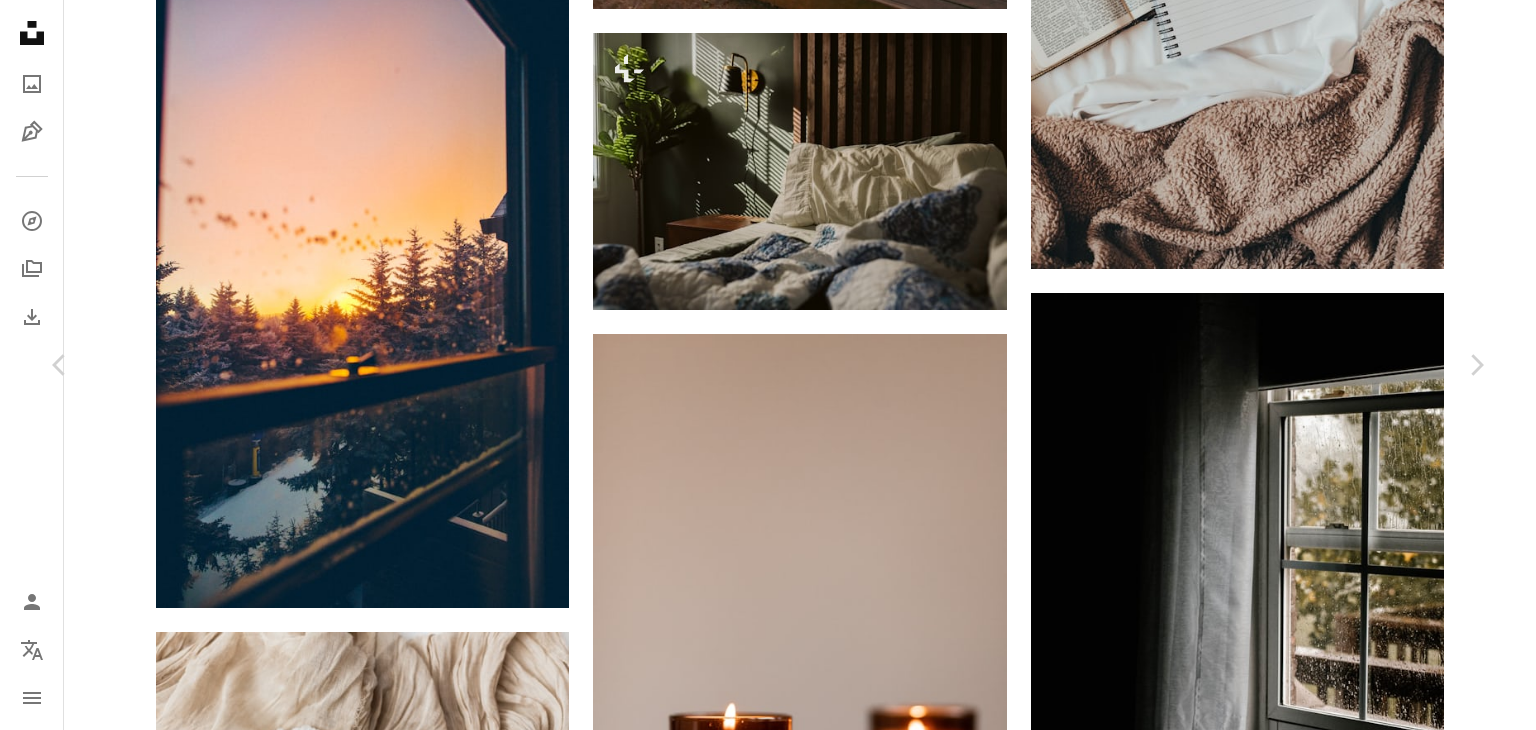 scroll, scrollTop: 5896, scrollLeft: 0, axis: vertical 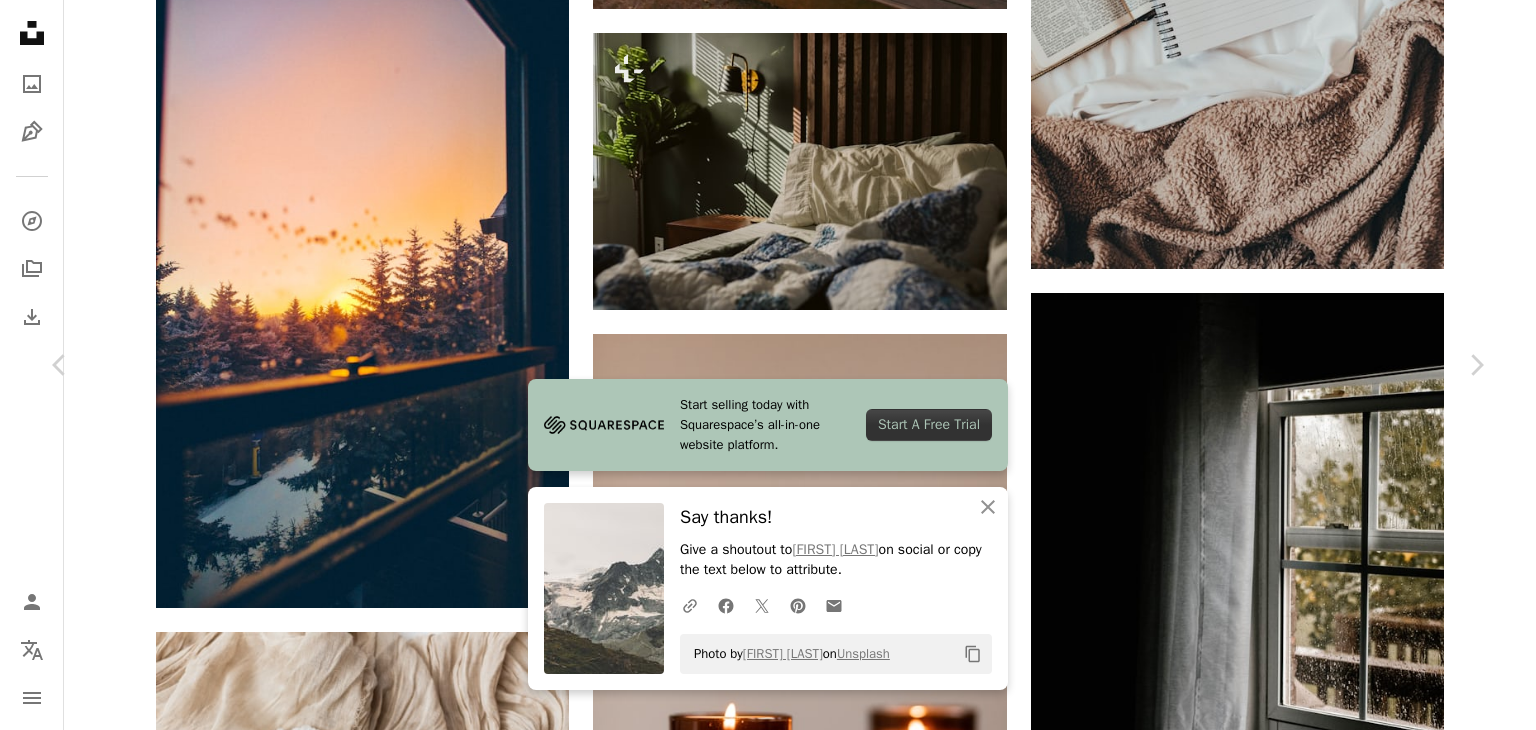 drag, startPoint x: 1525, startPoint y: 377, endPoint x: 1528, endPoint y: 437, distance: 60.074955 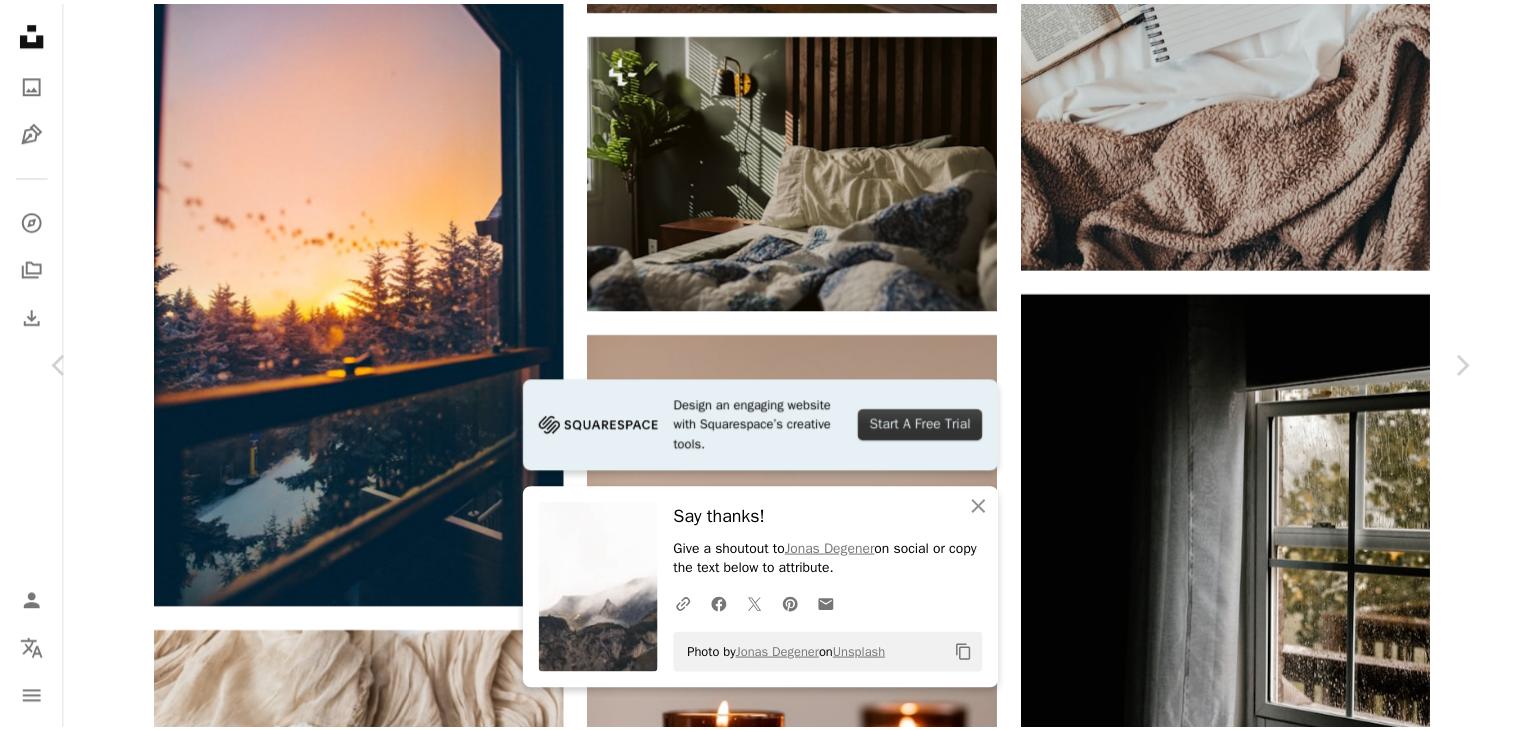 scroll, scrollTop: 5004, scrollLeft: 0, axis: vertical 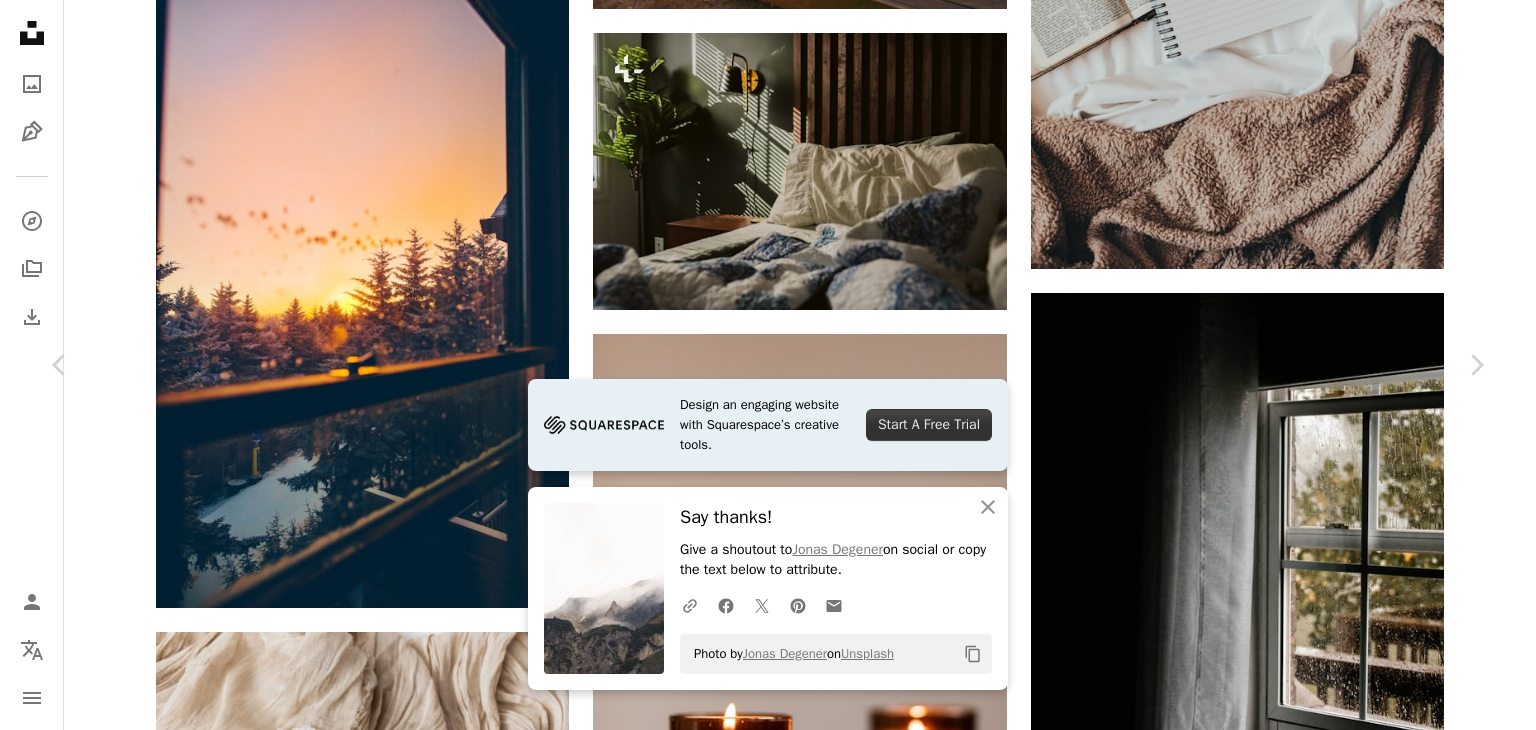click on "Say thanks! Give a shoutout to  [FIRST] [LAST]  on social or copy the text below to attribute. Photo by  [FIRST] [LAST]  on  Unsplash
Copy content [FIRST] [LAST] [FIRST] [LAST]" at bounding box center [768, 29811] 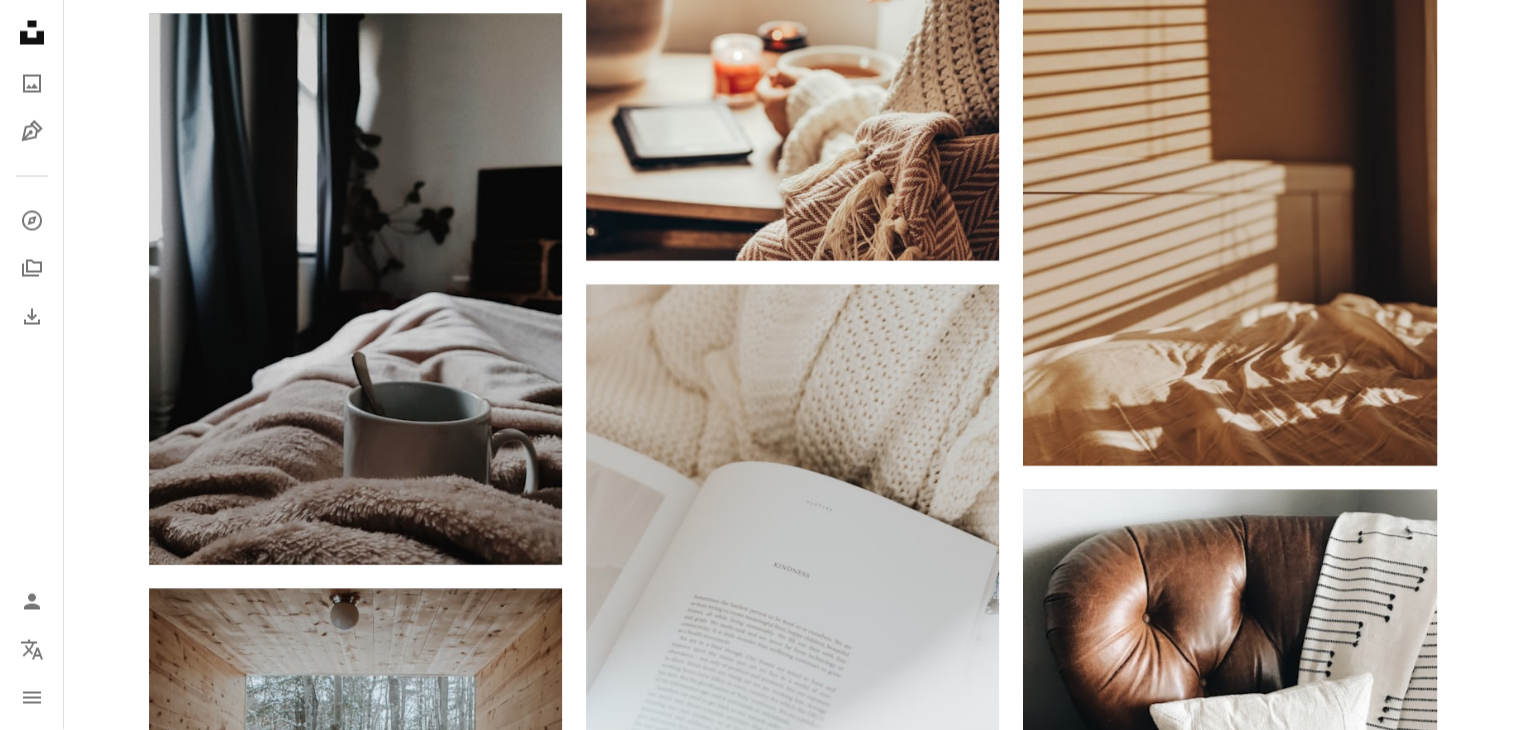 scroll, scrollTop: 0, scrollLeft: 0, axis: both 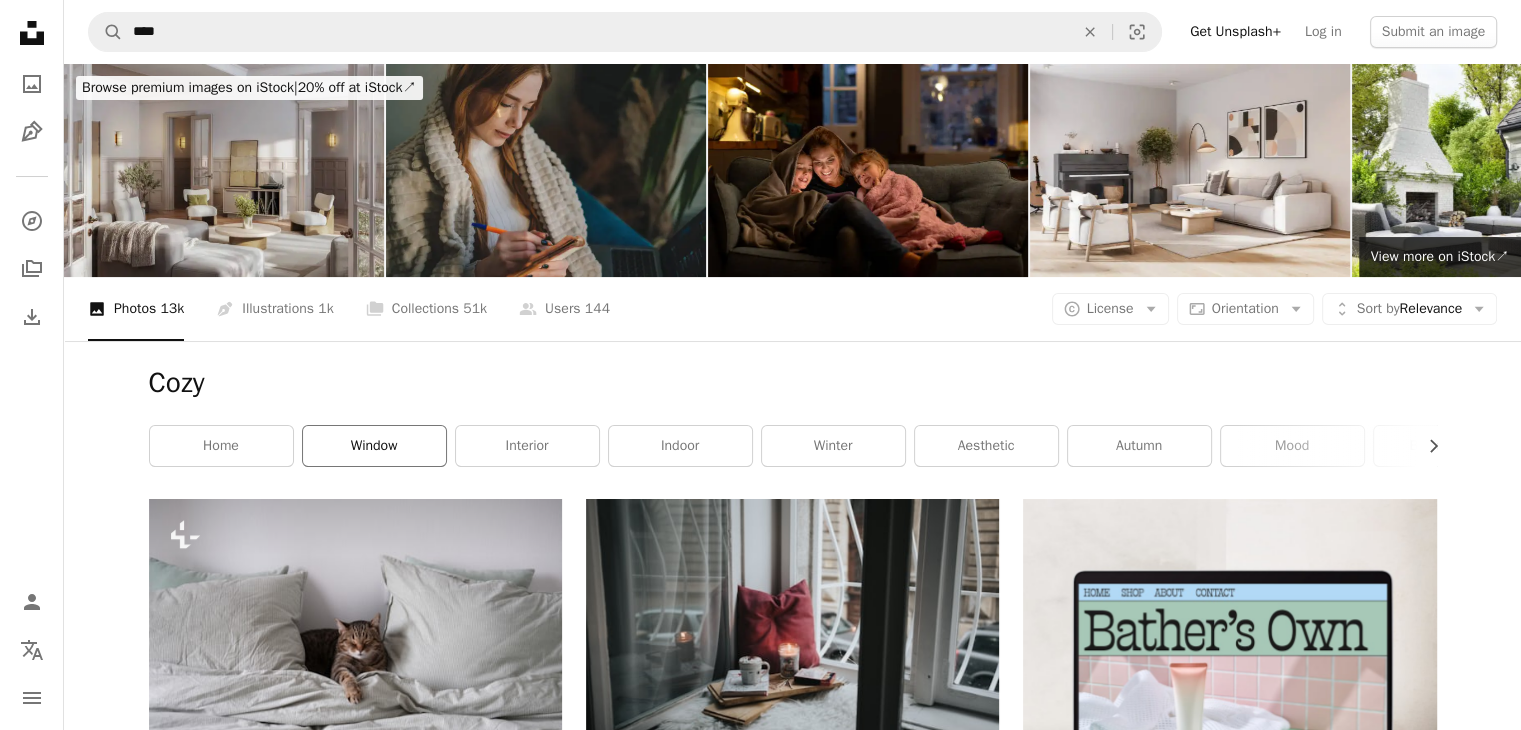 click on "window" at bounding box center [374, 446] 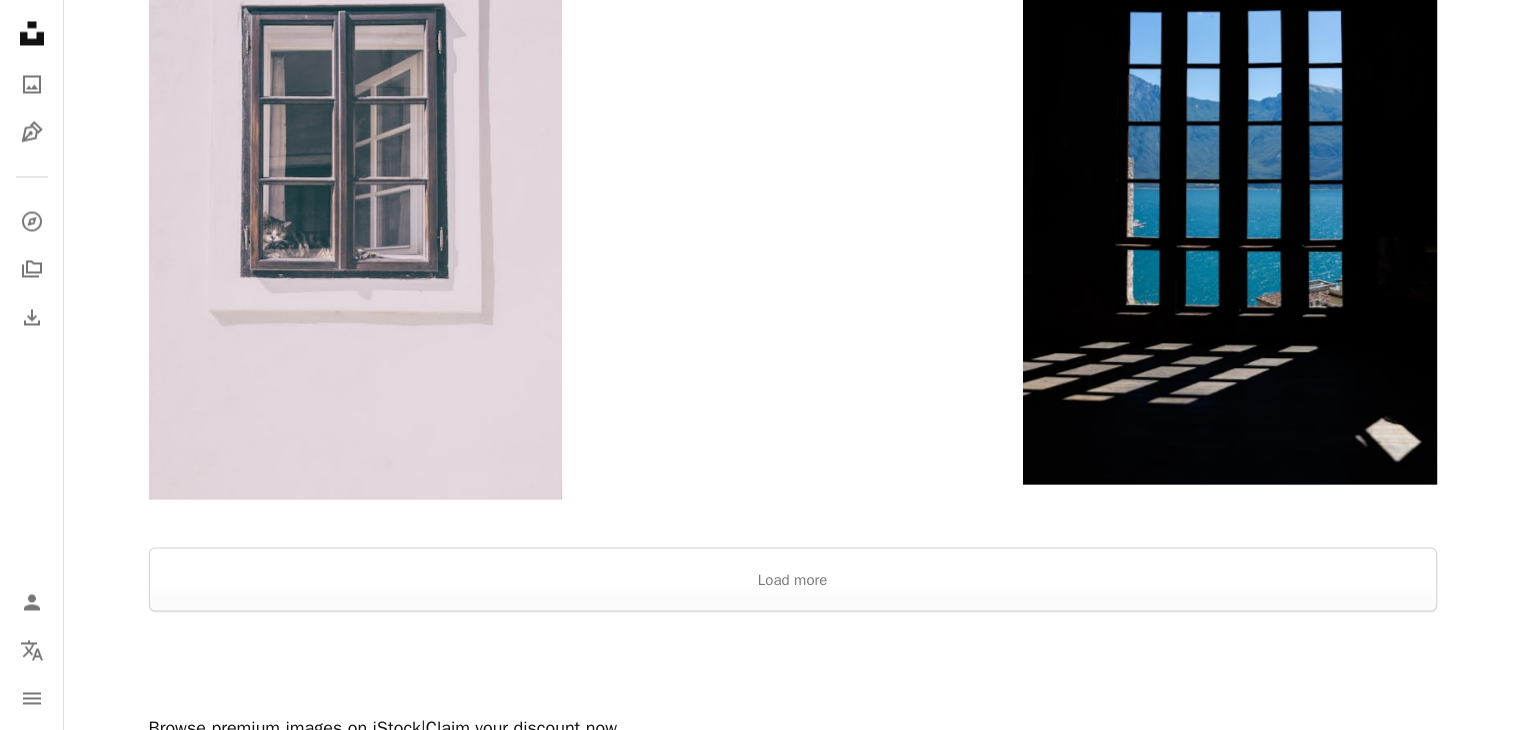 scroll, scrollTop: 3660, scrollLeft: 0, axis: vertical 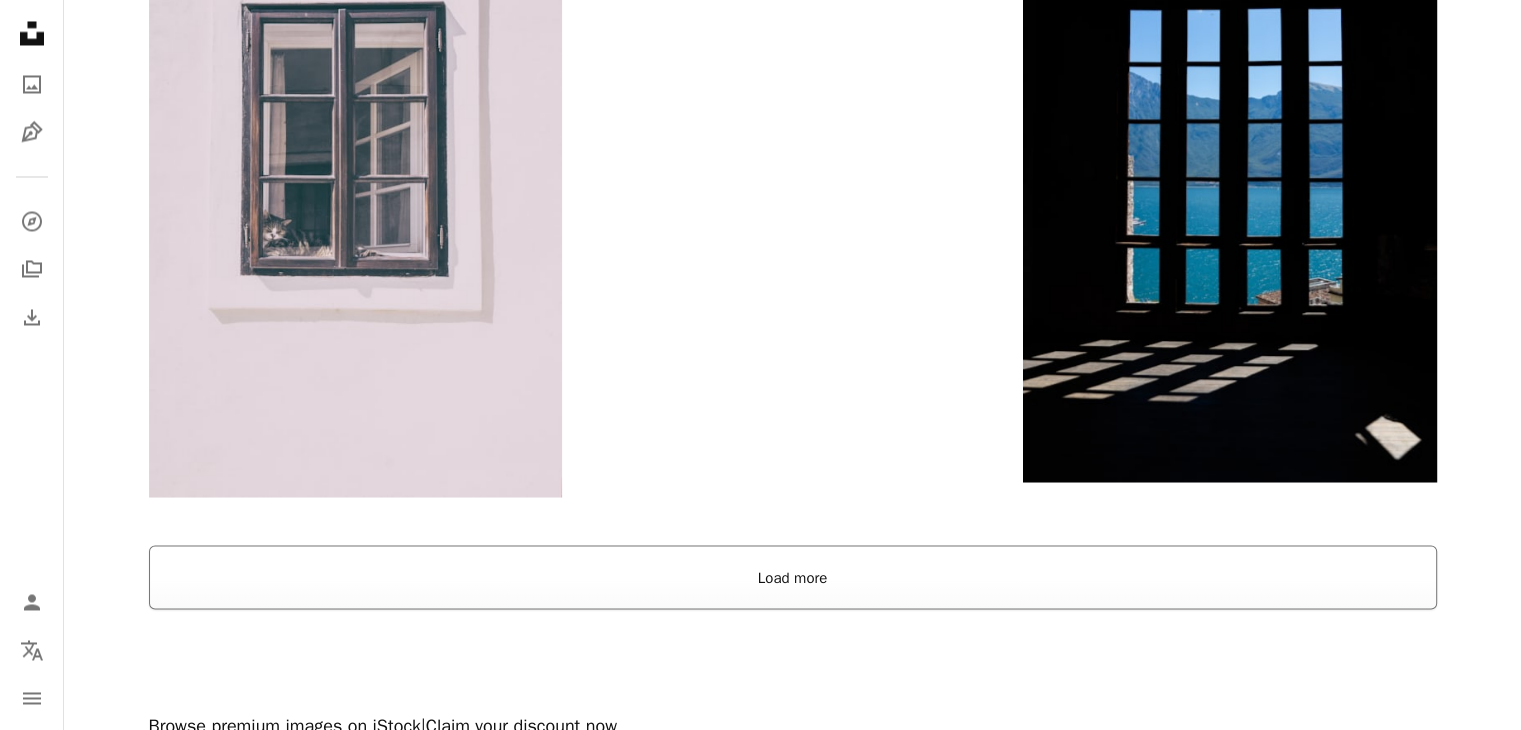 click on "Load more" at bounding box center (793, 577) 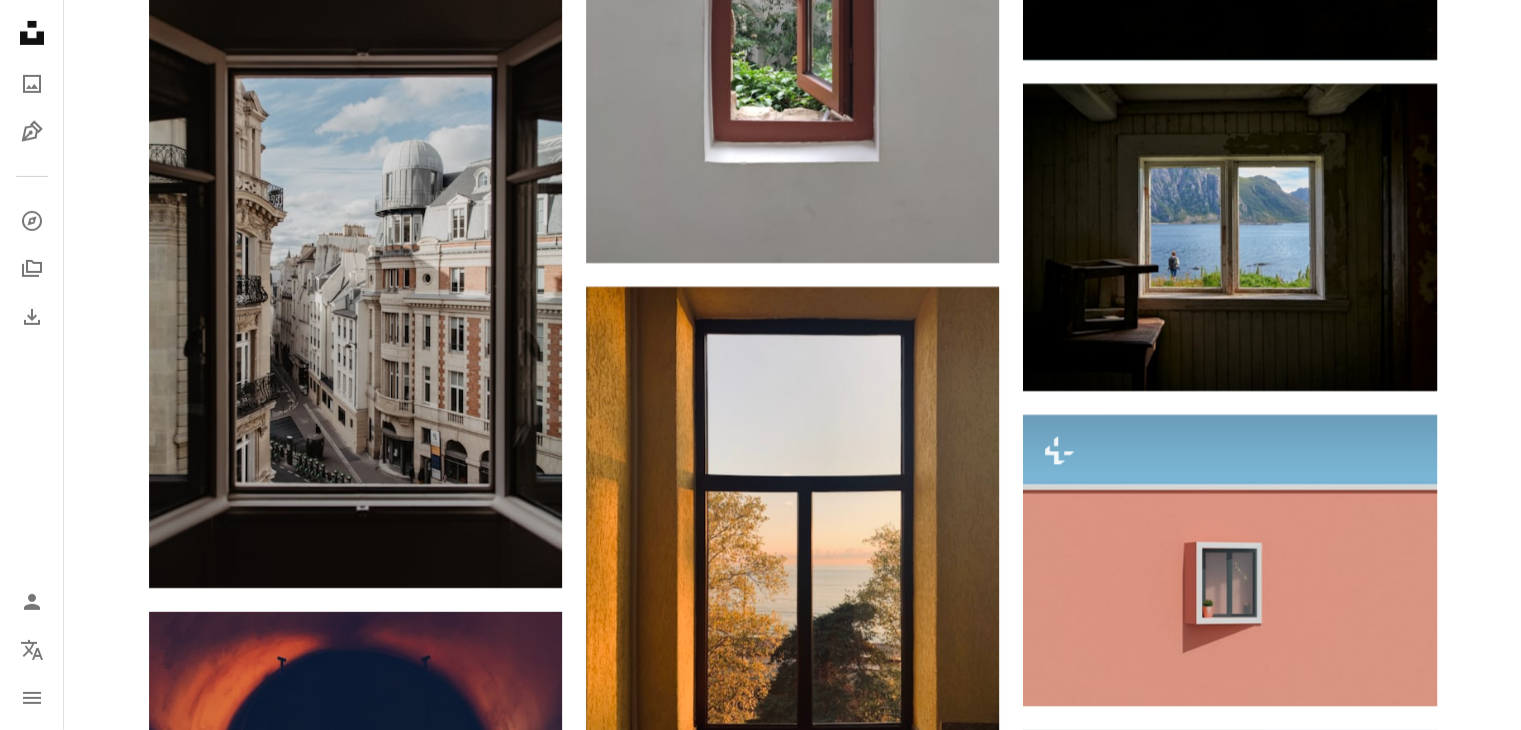 scroll, scrollTop: 0, scrollLeft: 0, axis: both 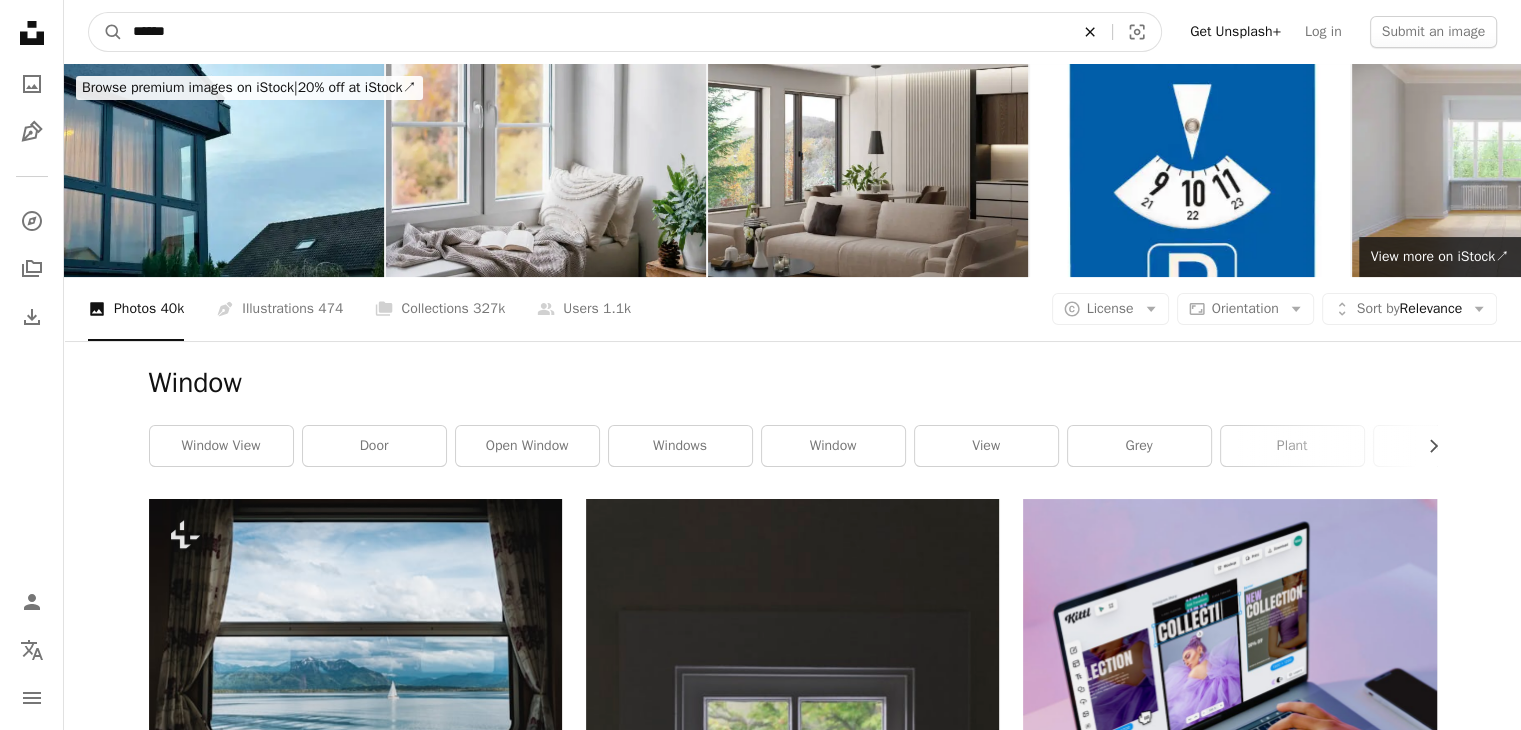 click on "An X shape" 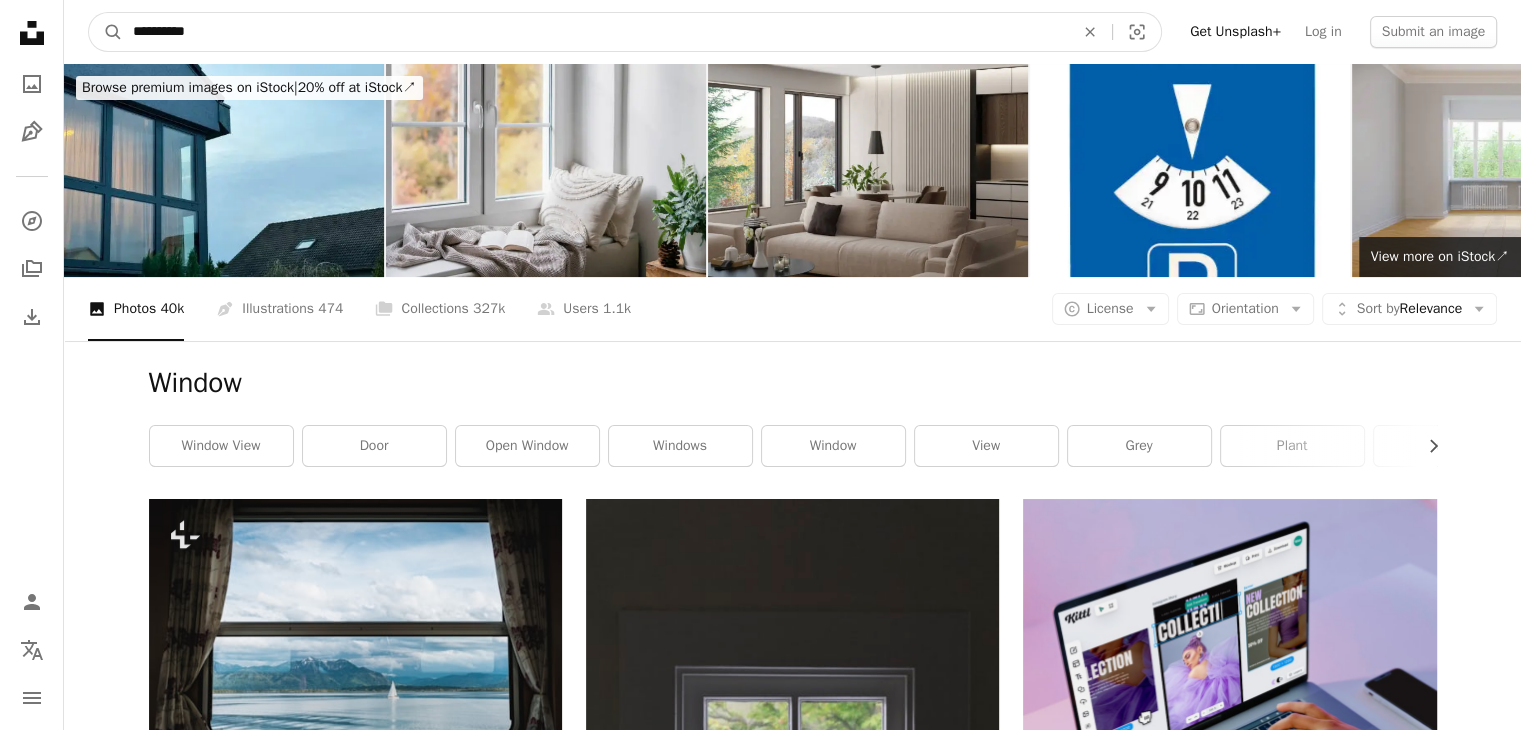 type on "**********" 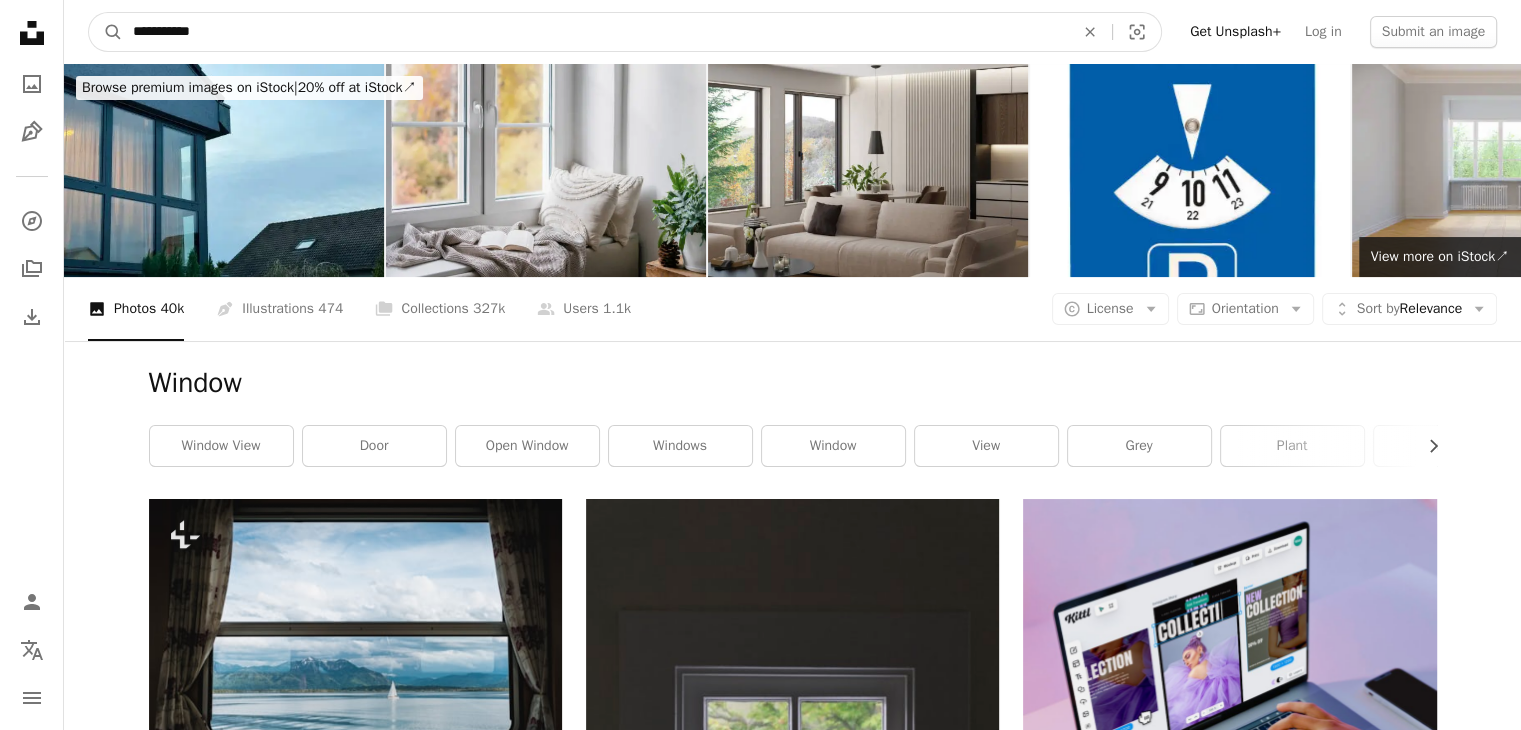 click on "A magnifying glass" at bounding box center (106, 32) 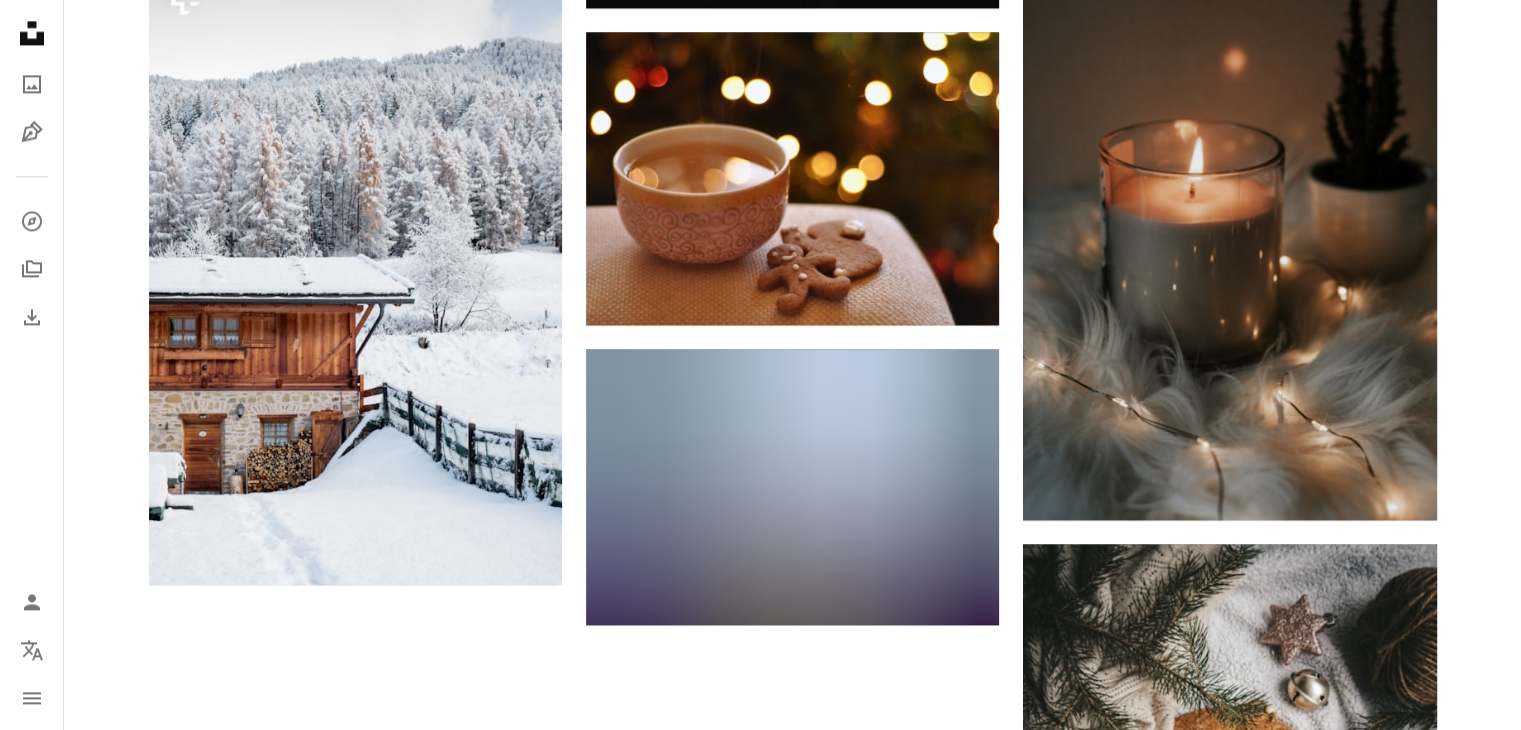 scroll, scrollTop: 2952, scrollLeft: 0, axis: vertical 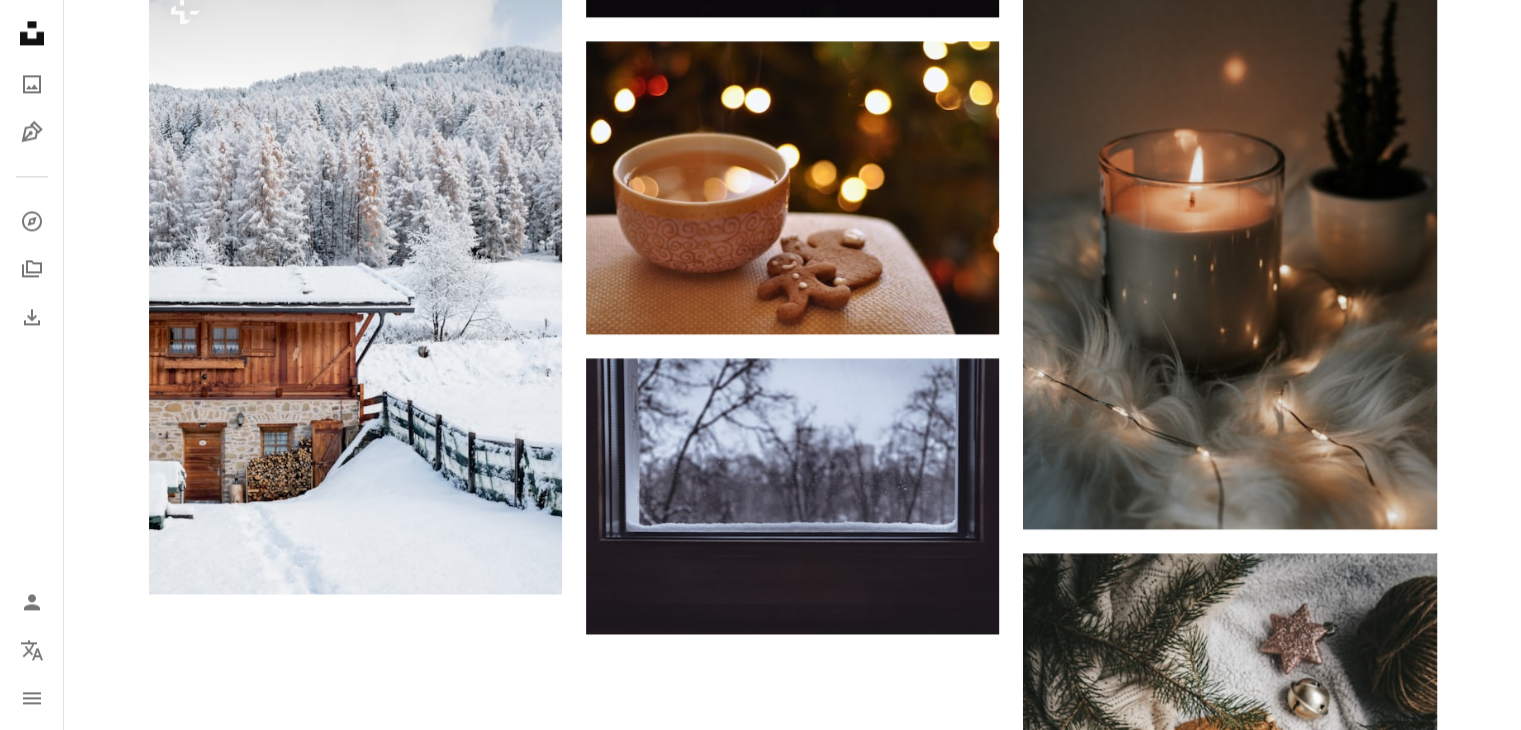click on "Load more" at bounding box center (793, 1190) 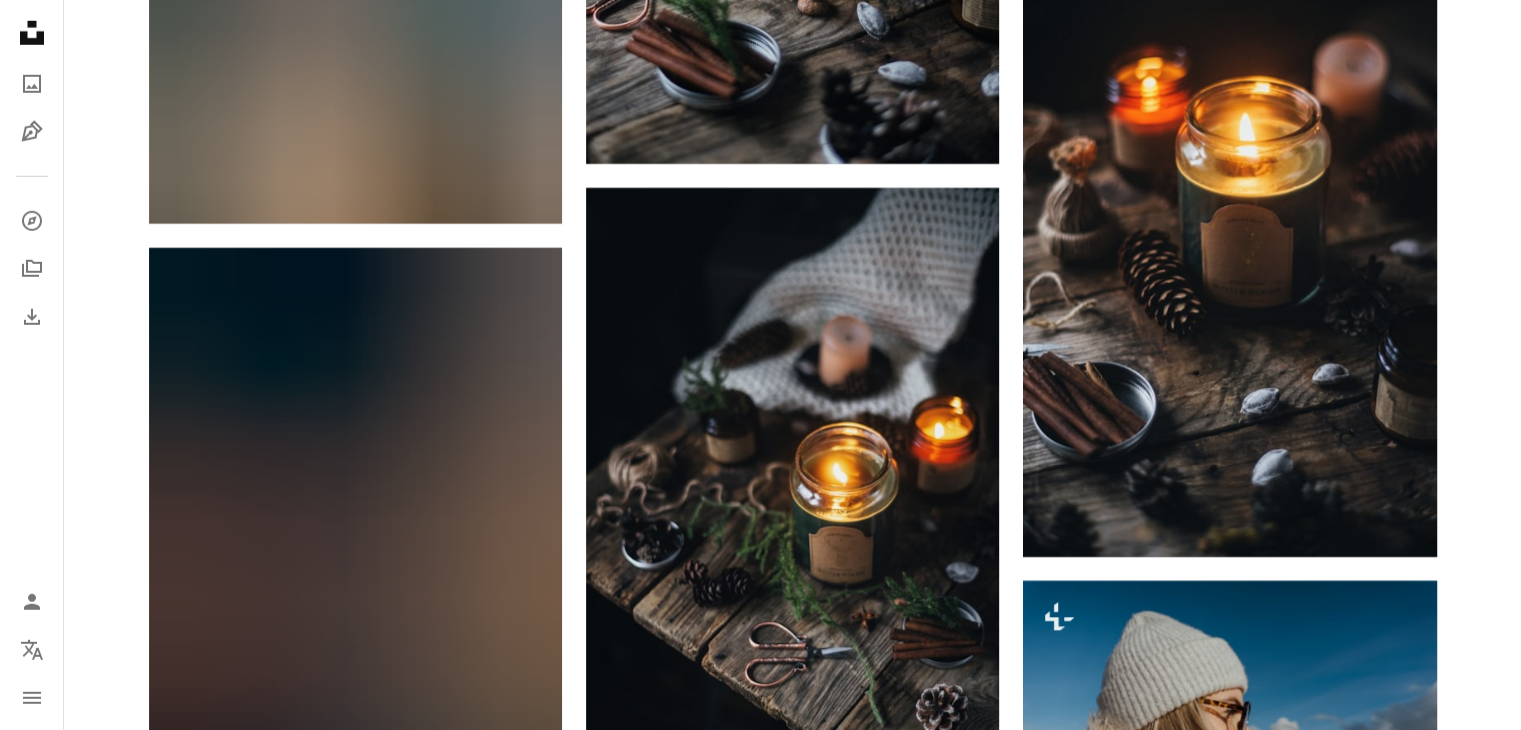 scroll, scrollTop: 7058, scrollLeft: 0, axis: vertical 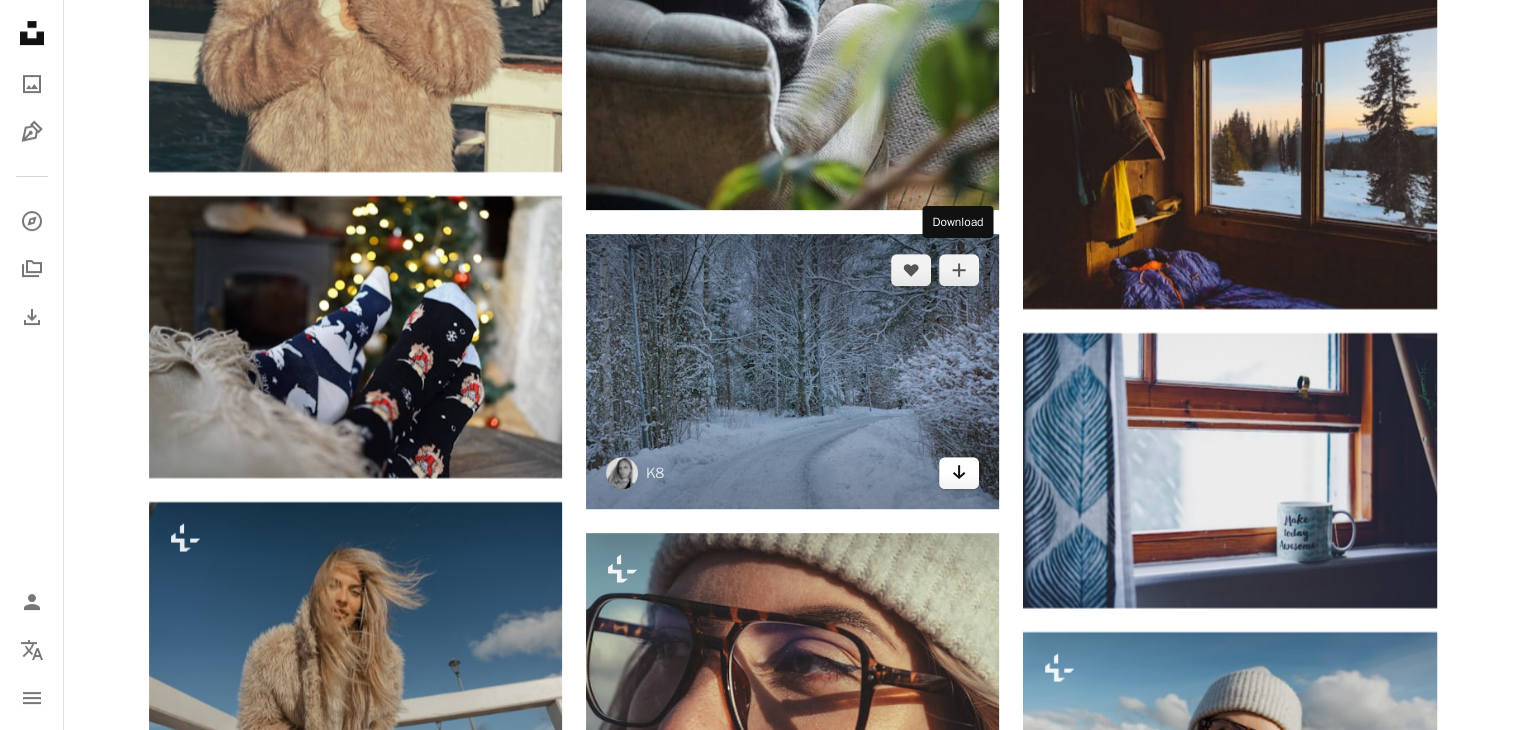 click on "Arrow pointing down" 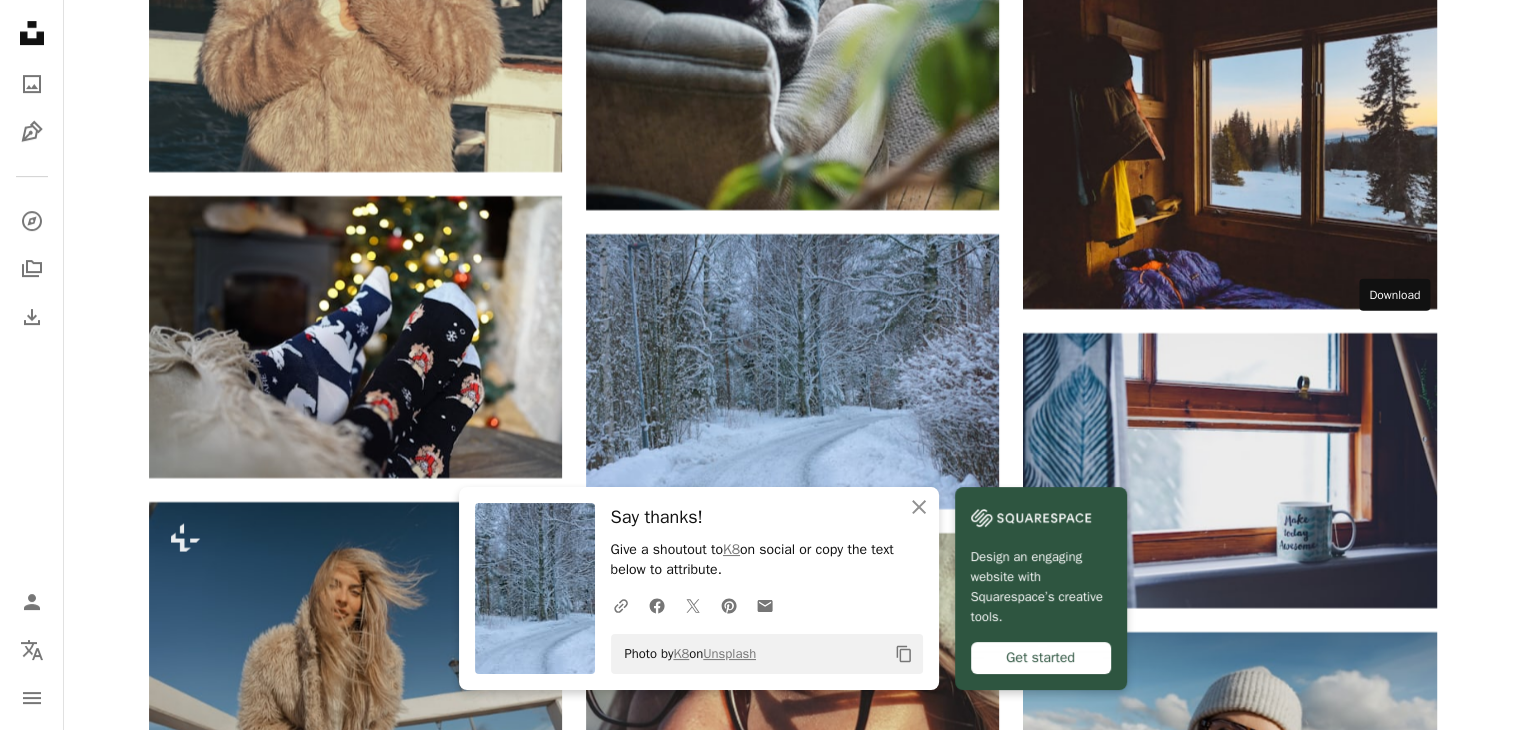click 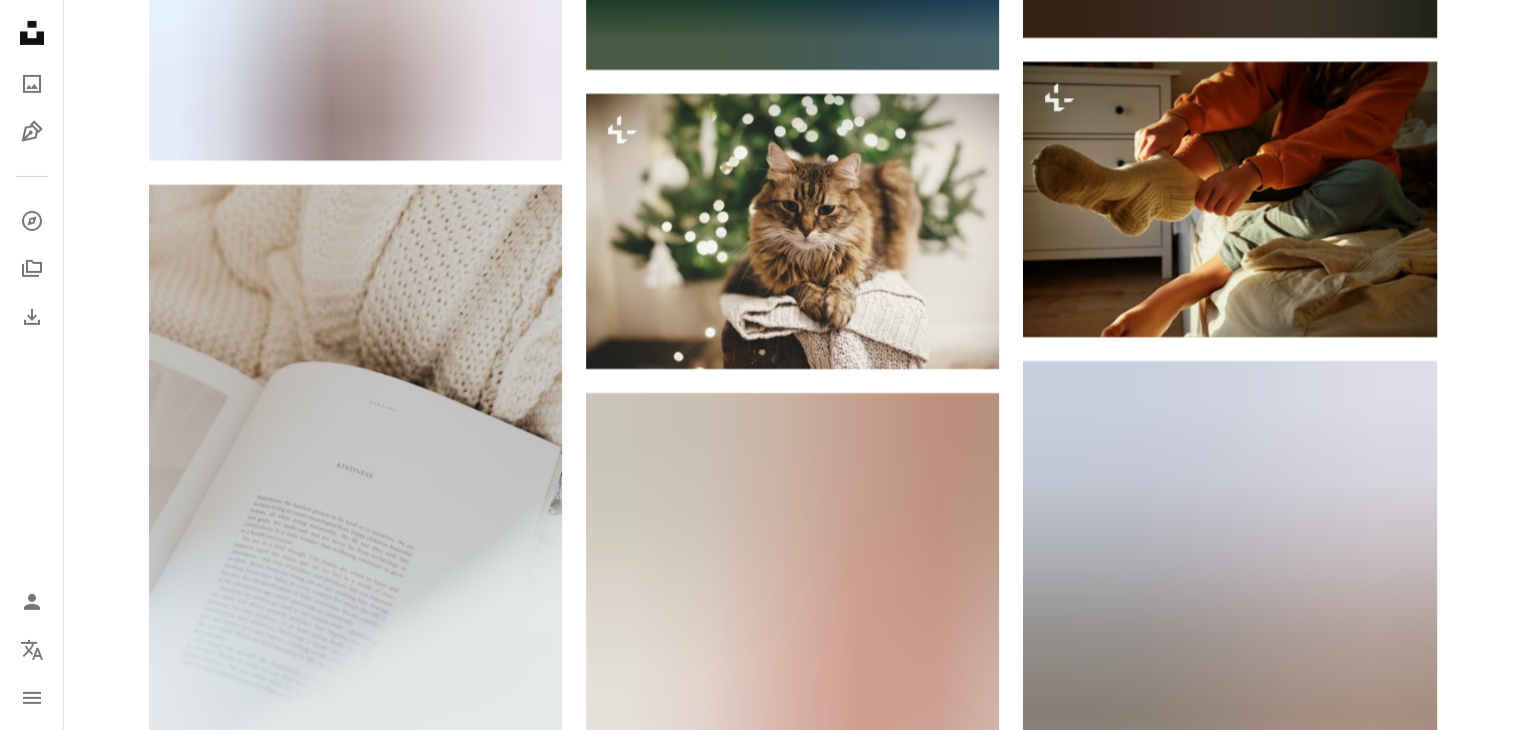 scroll, scrollTop: 22627, scrollLeft: 0, axis: vertical 